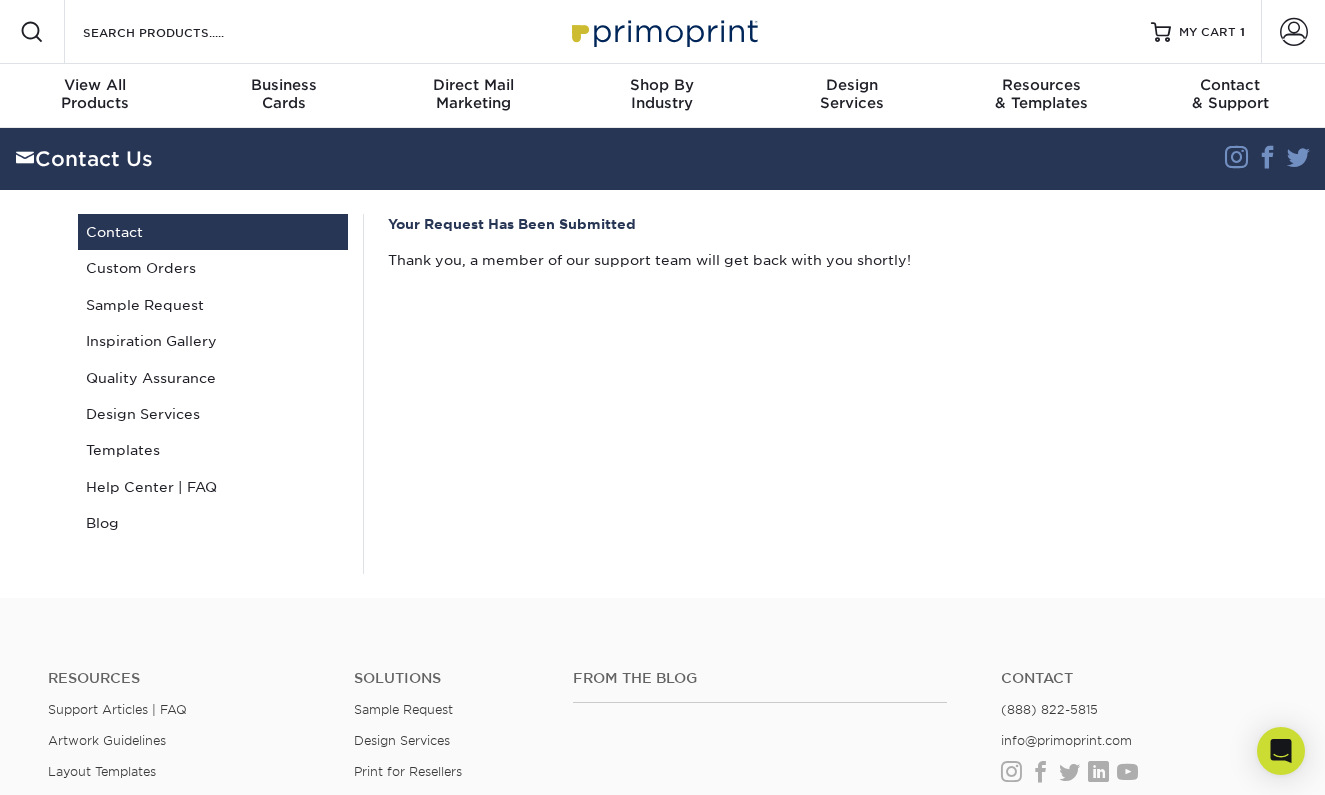 scroll, scrollTop: 0, scrollLeft: 0, axis: both 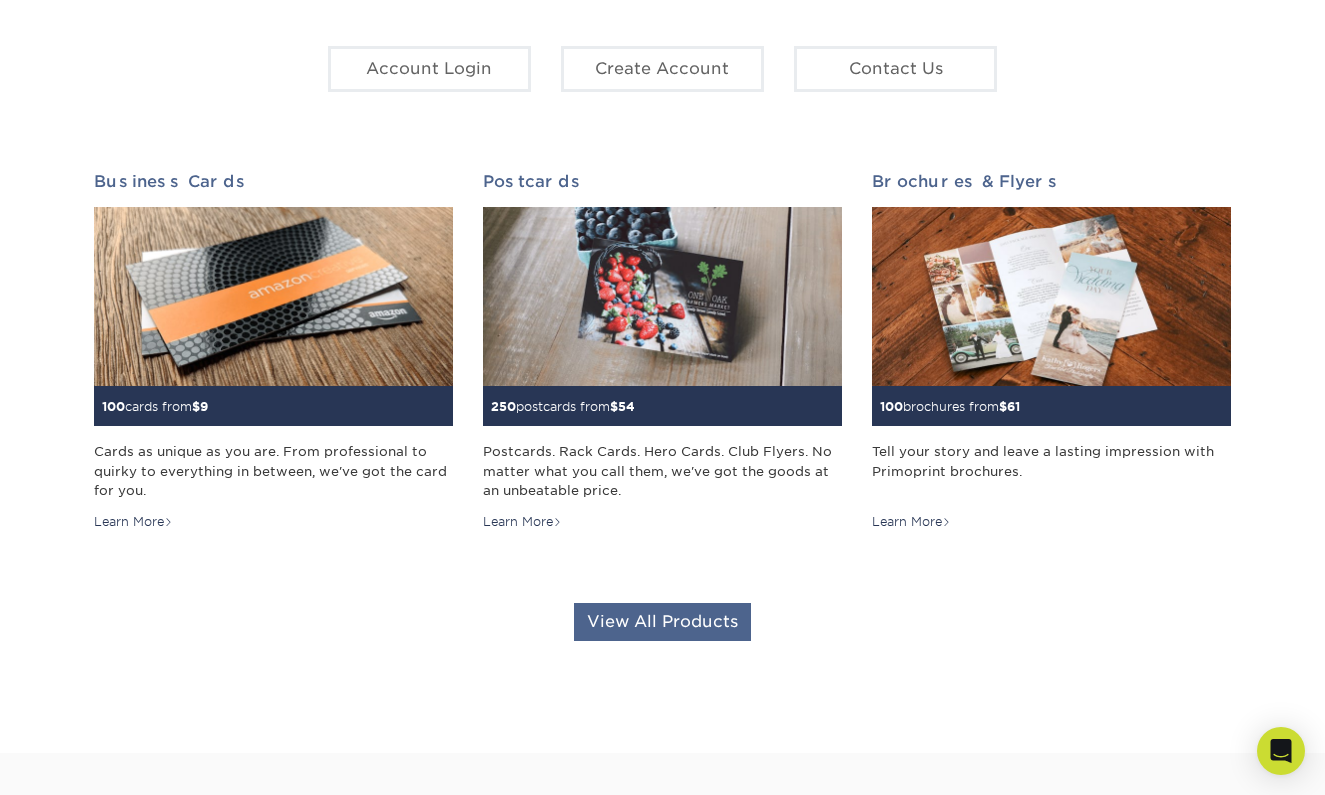 click on "View All Products" at bounding box center (662, 622) 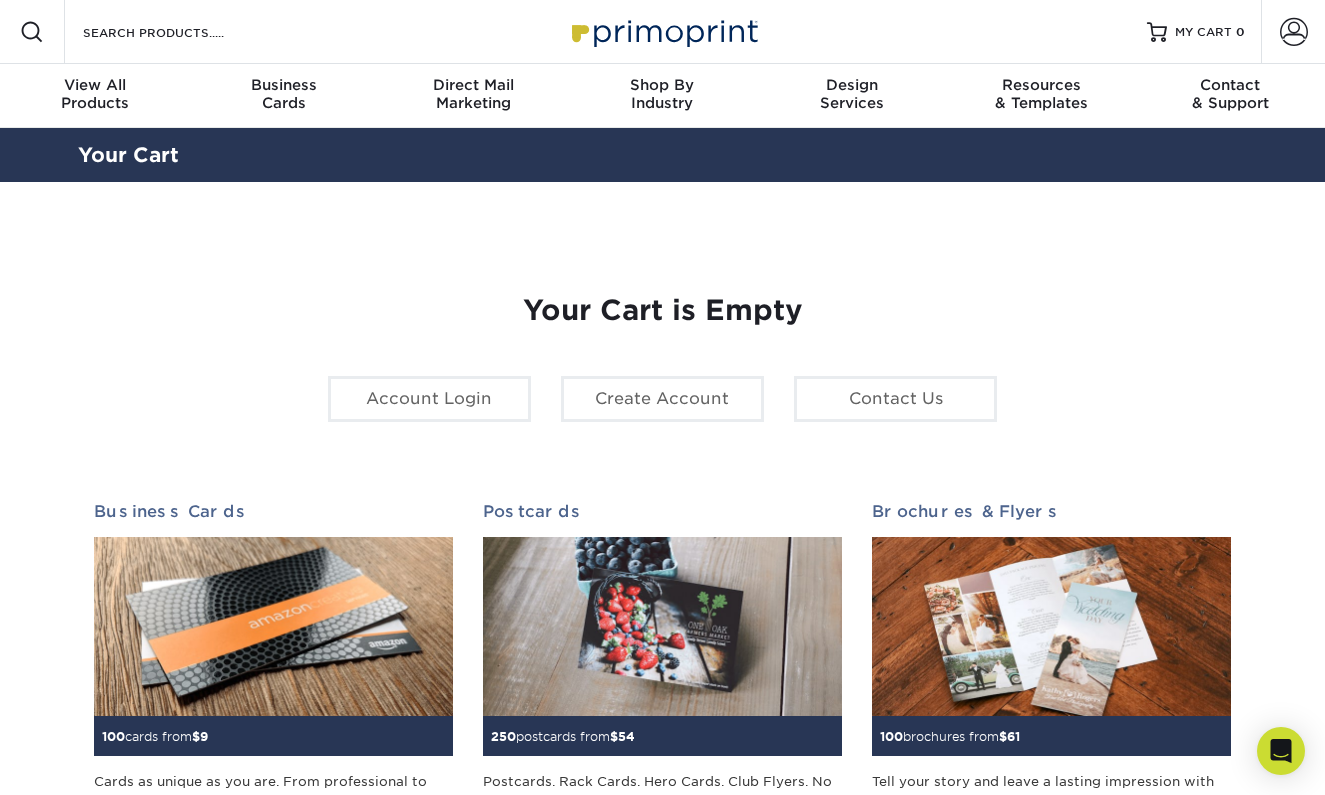 scroll, scrollTop: 0, scrollLeft: 0, axis: both 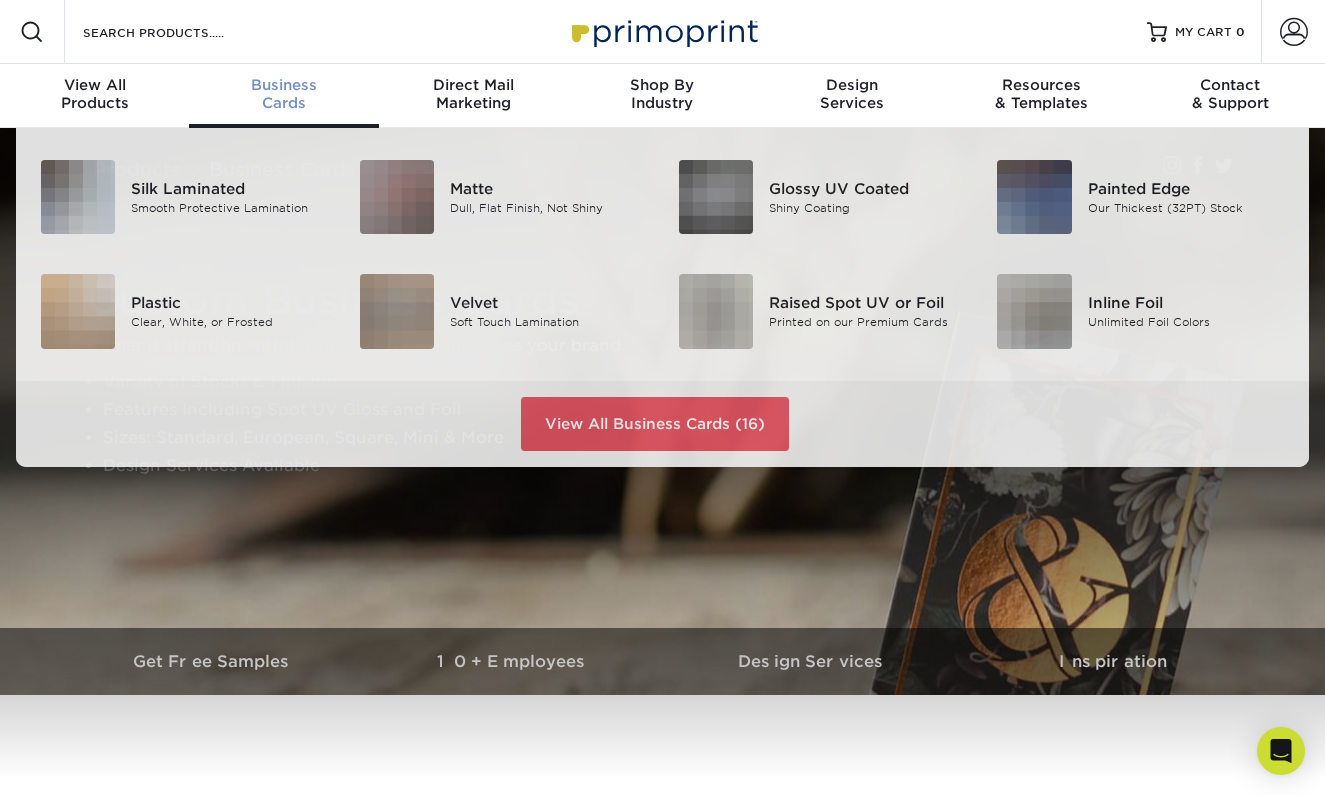 click on "Business  Cards" at bounding box center [283, 94] 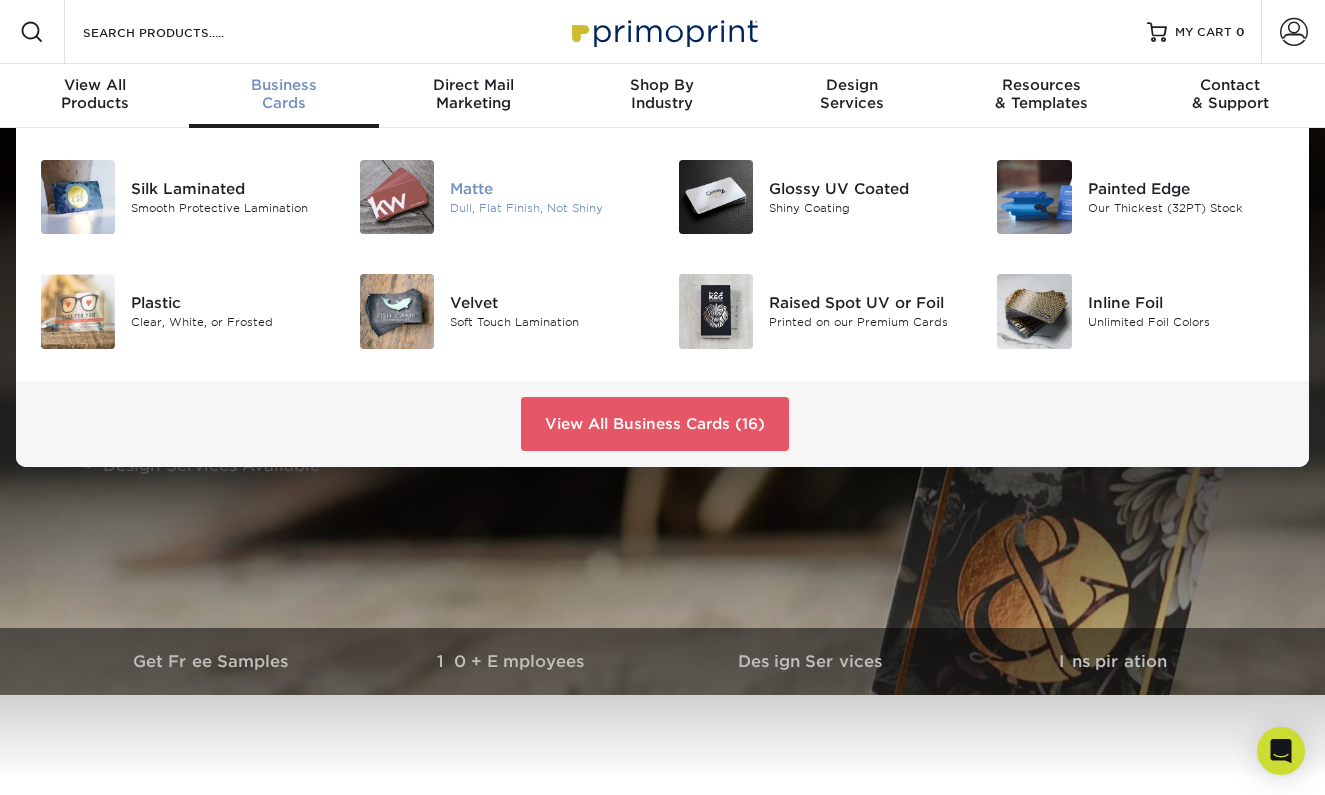 click on "Matte" at bounding box center (549, 189) 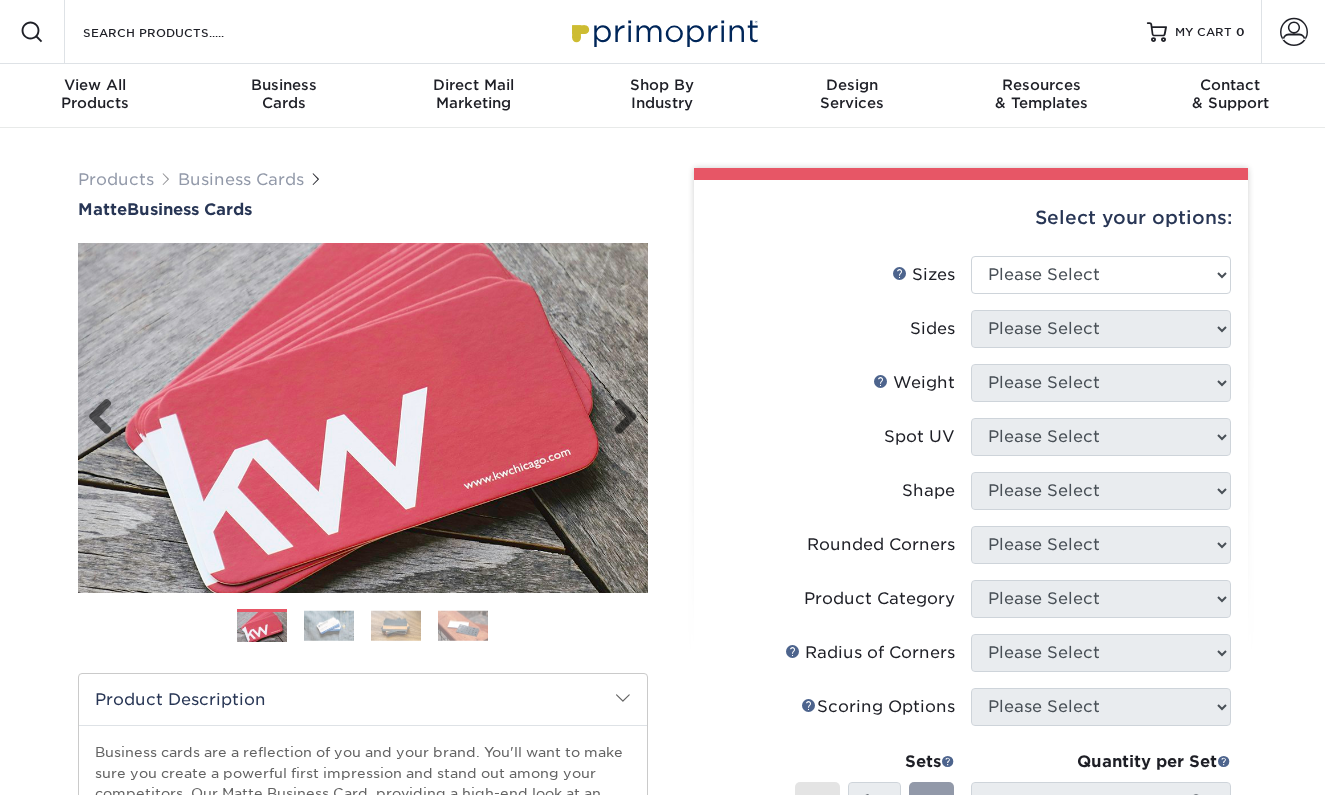 scroll, scrollTop: 0, scrollLeft: 0, axis: both 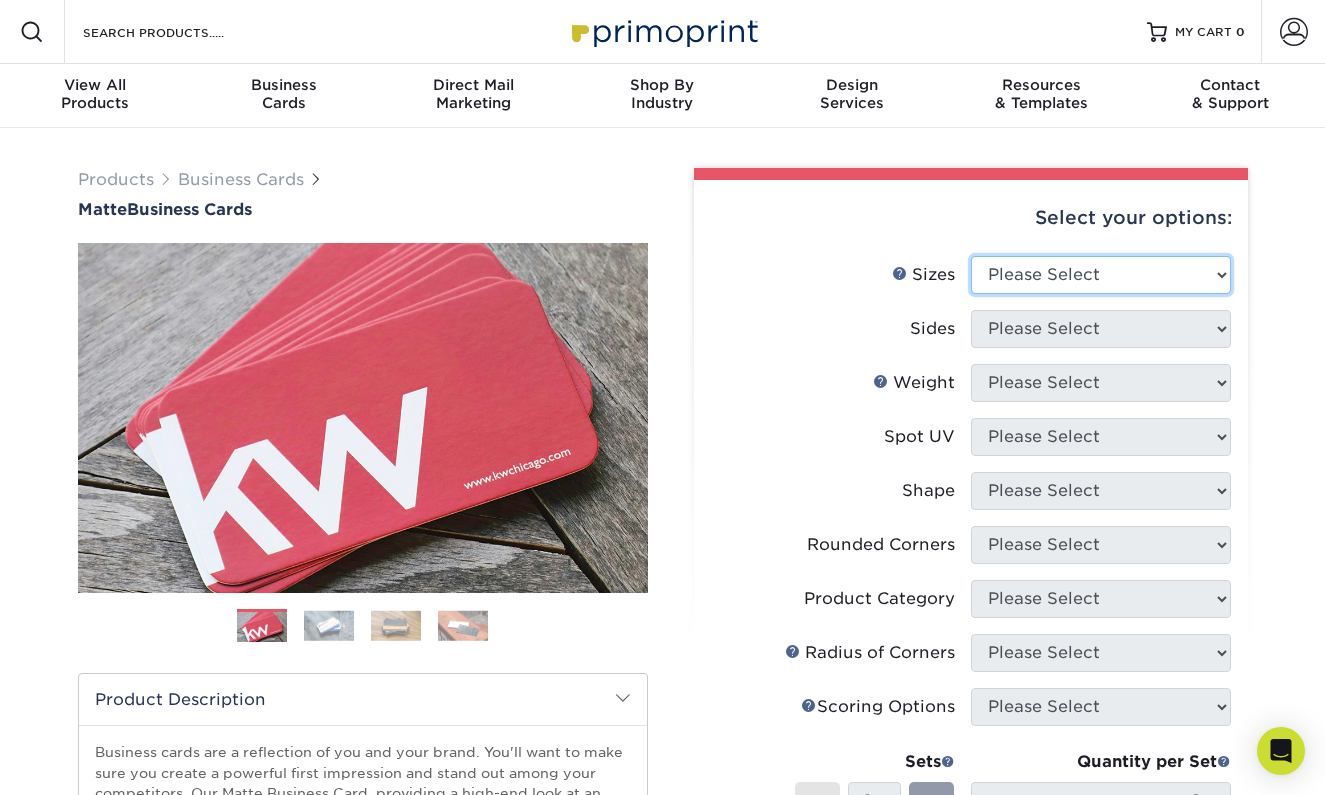 select on "2.00x3.50" 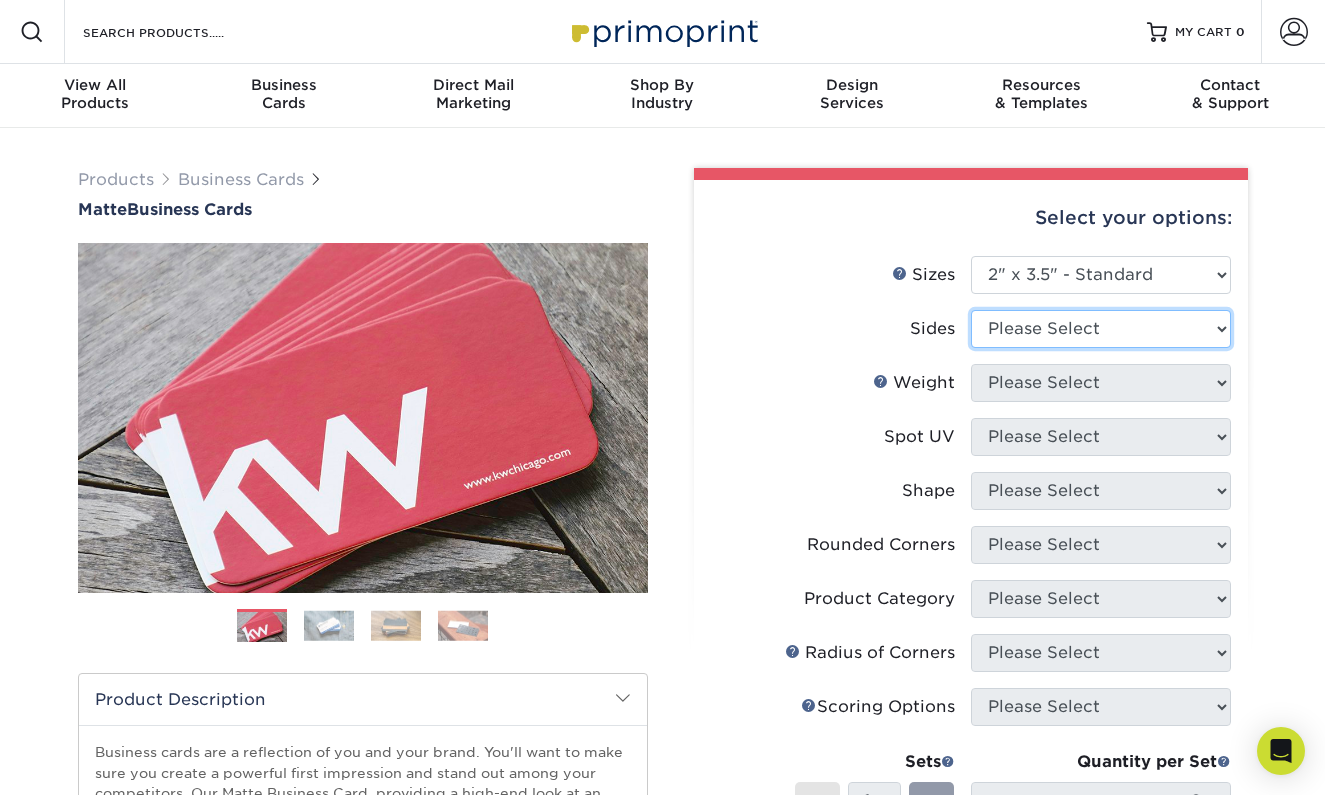 select on "13abbda7-1d64-4f25-8bb2-c179b224825d" 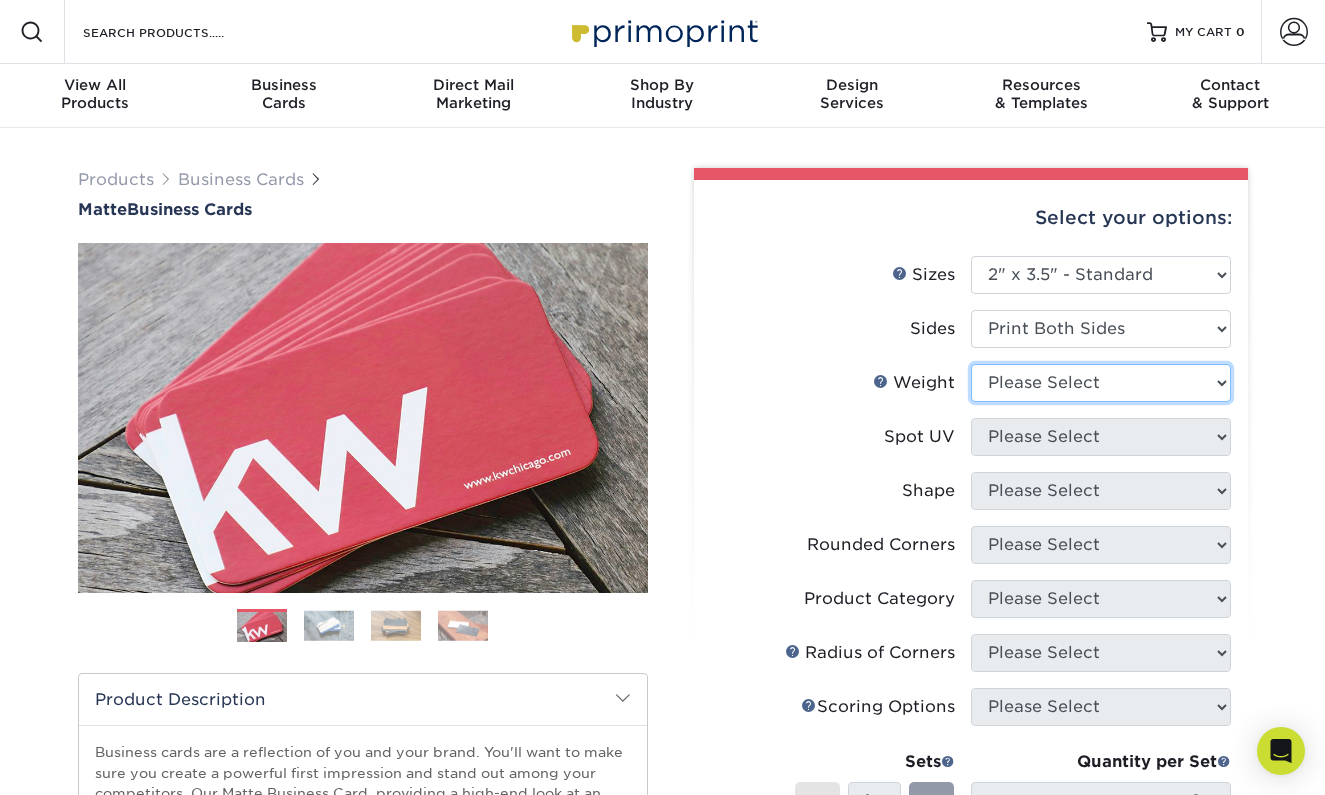 select on "16PT" 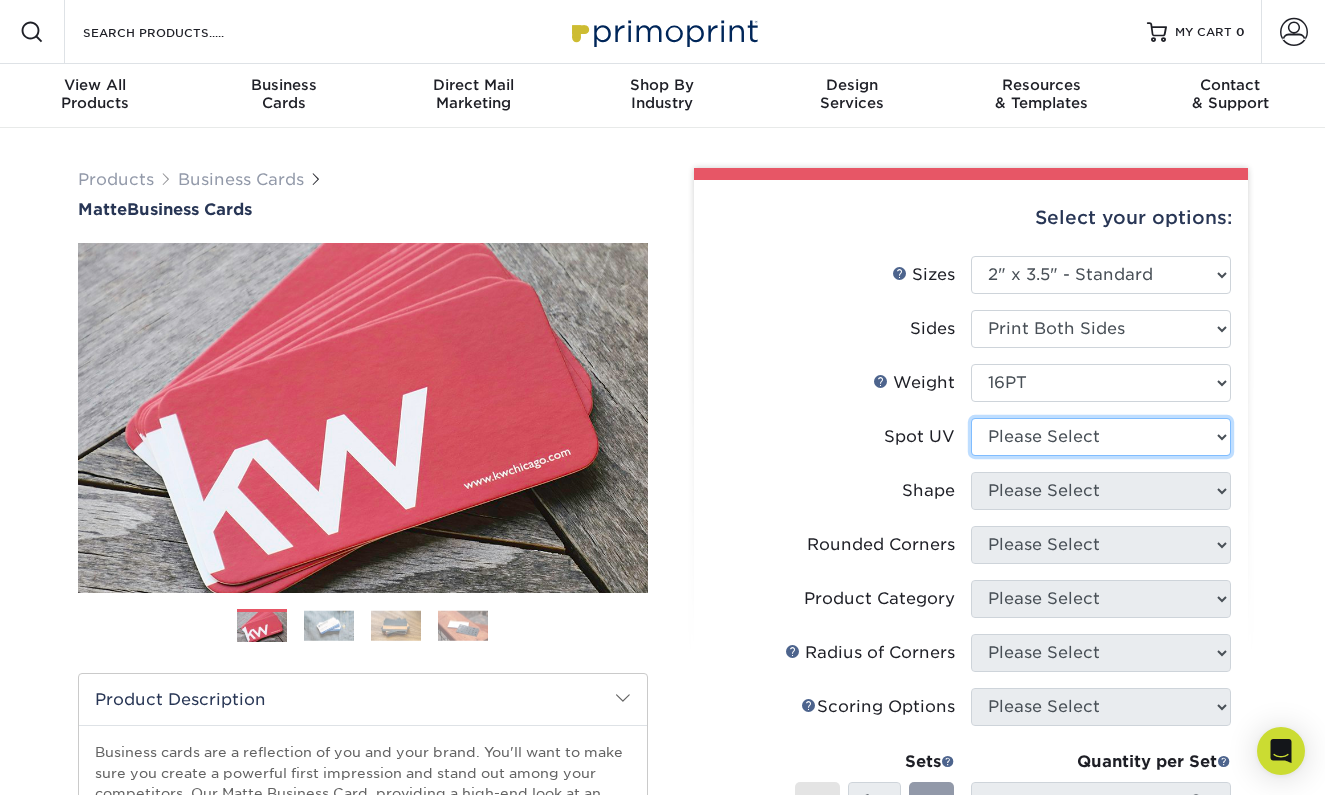 select on "3" 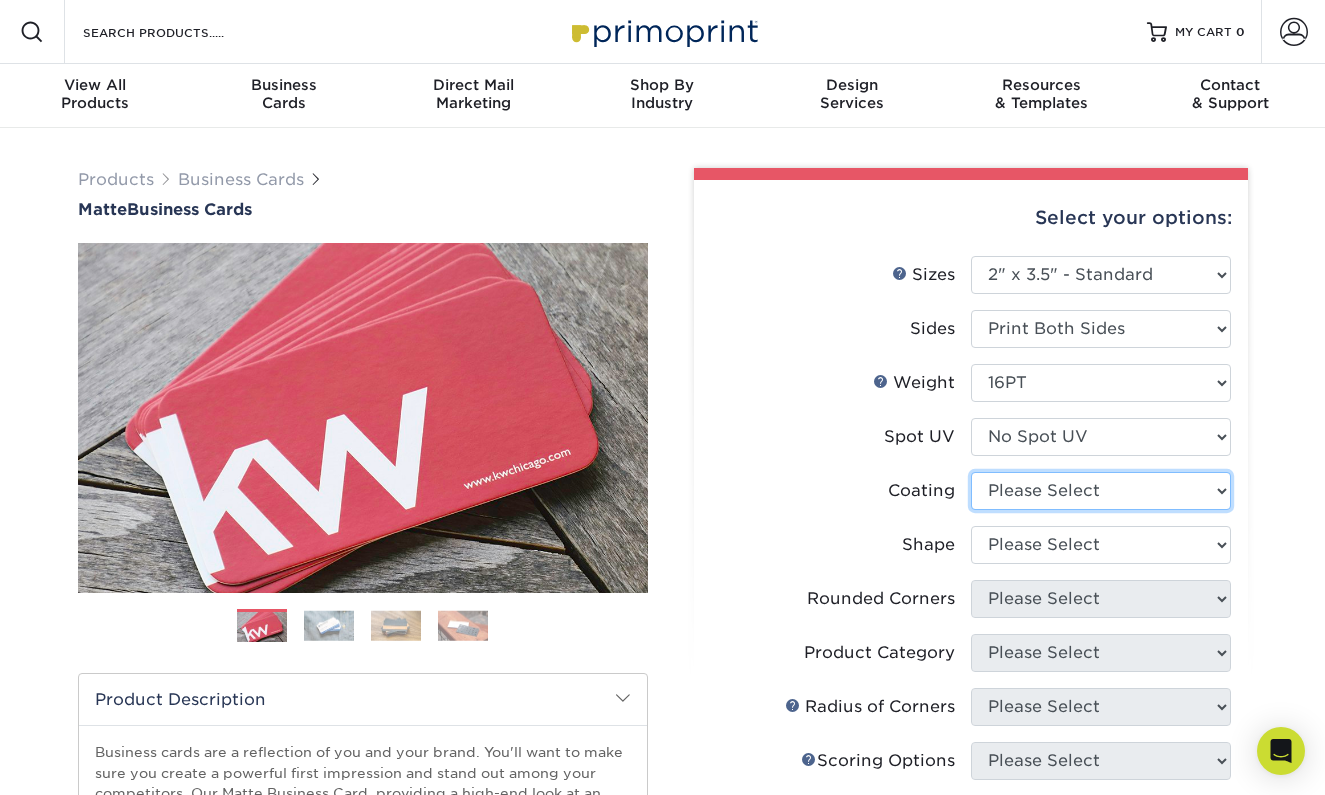 select on "121bb7b5-3b4d-429f-bd8d-bbf80e953313" 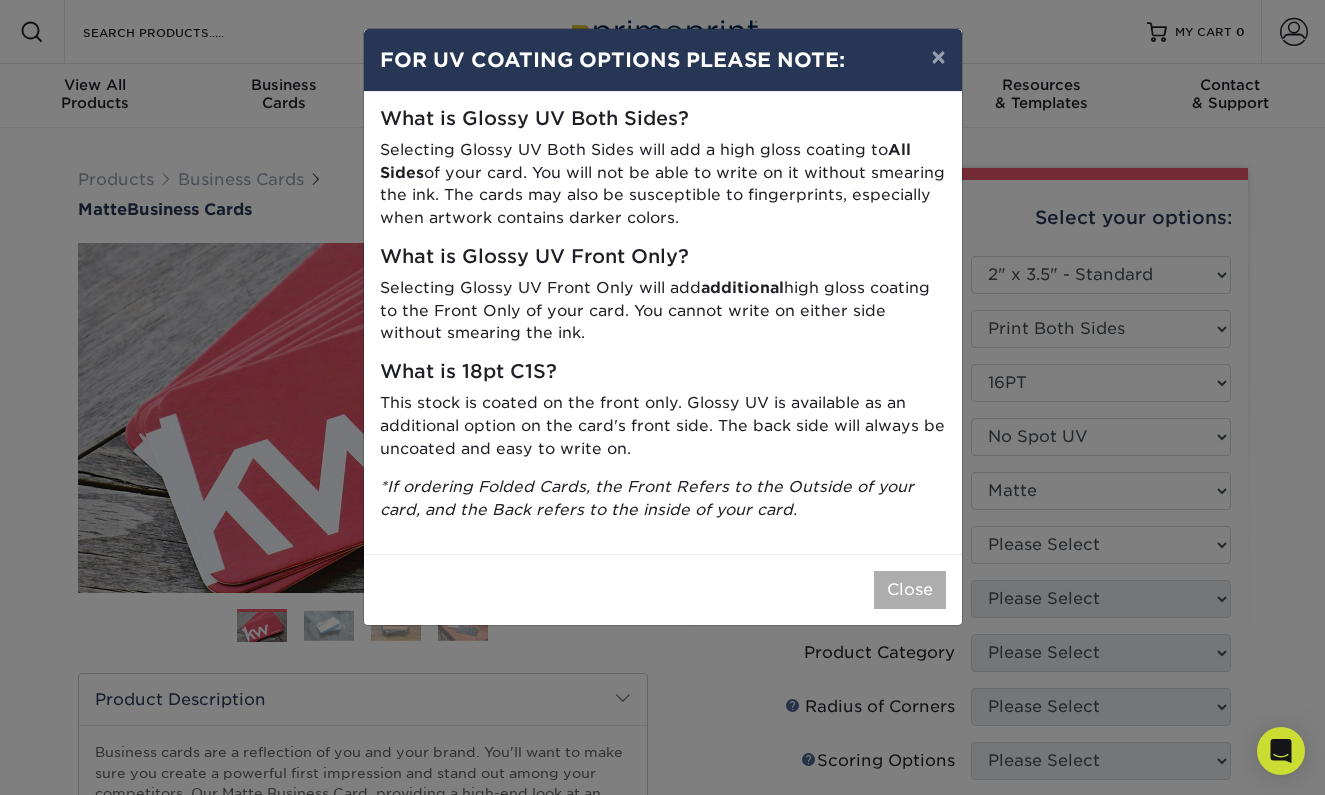 click on "Close" at bounding box center (910, 590) 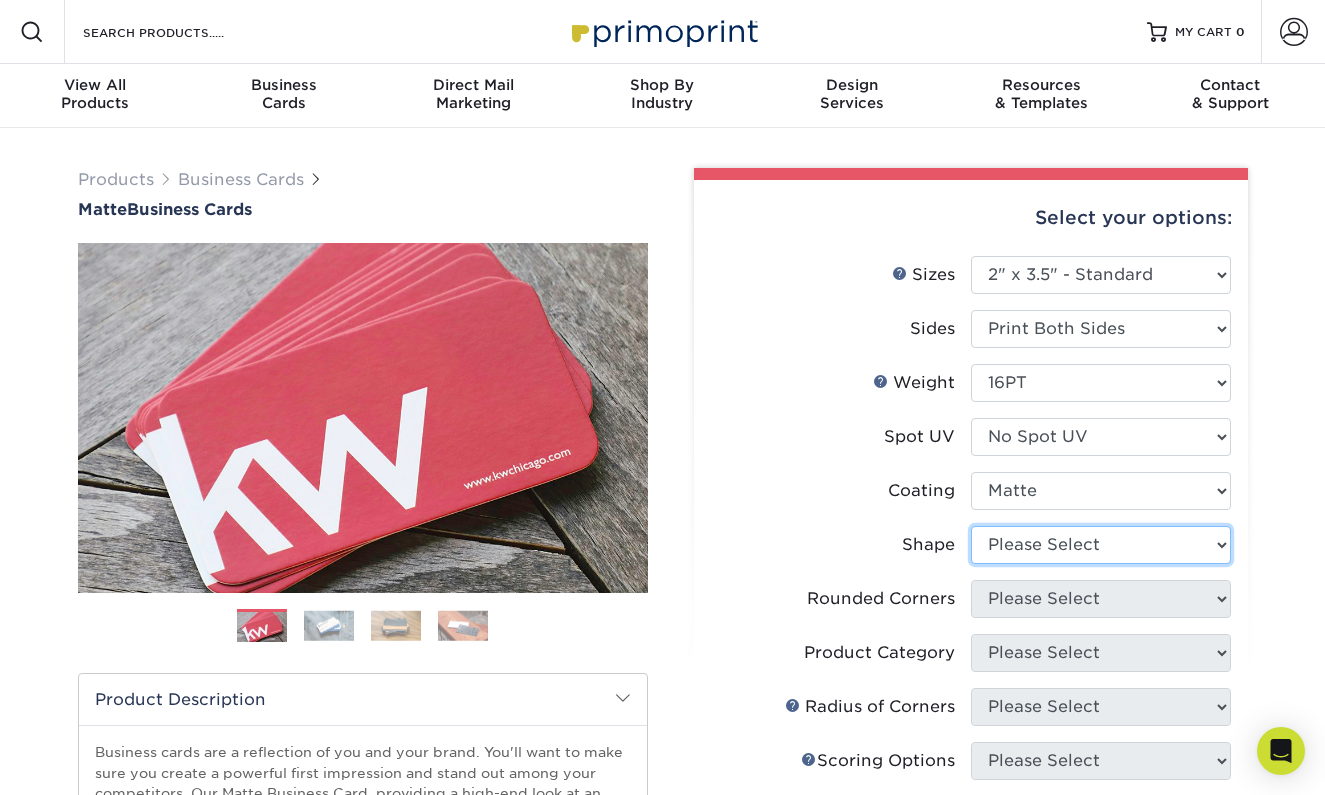 select on "standard" 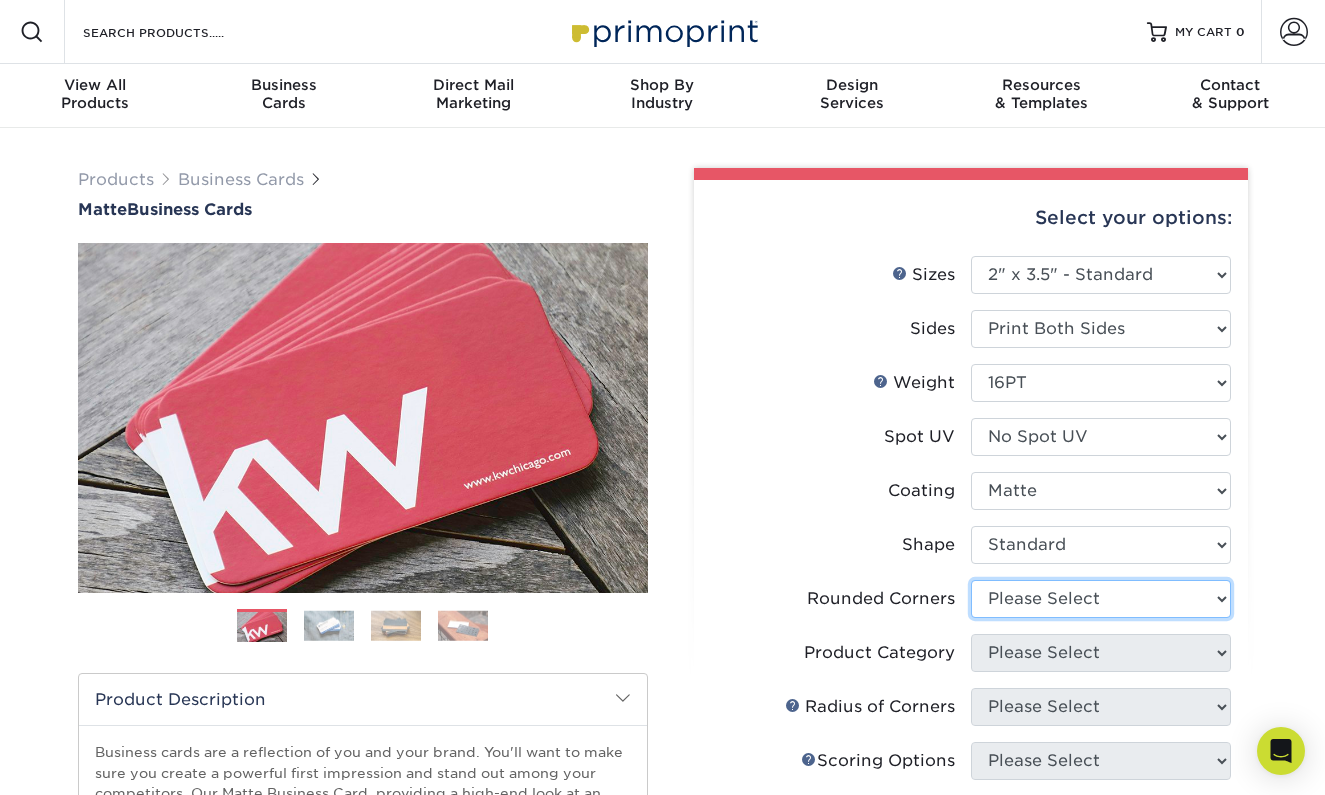 select on "0" 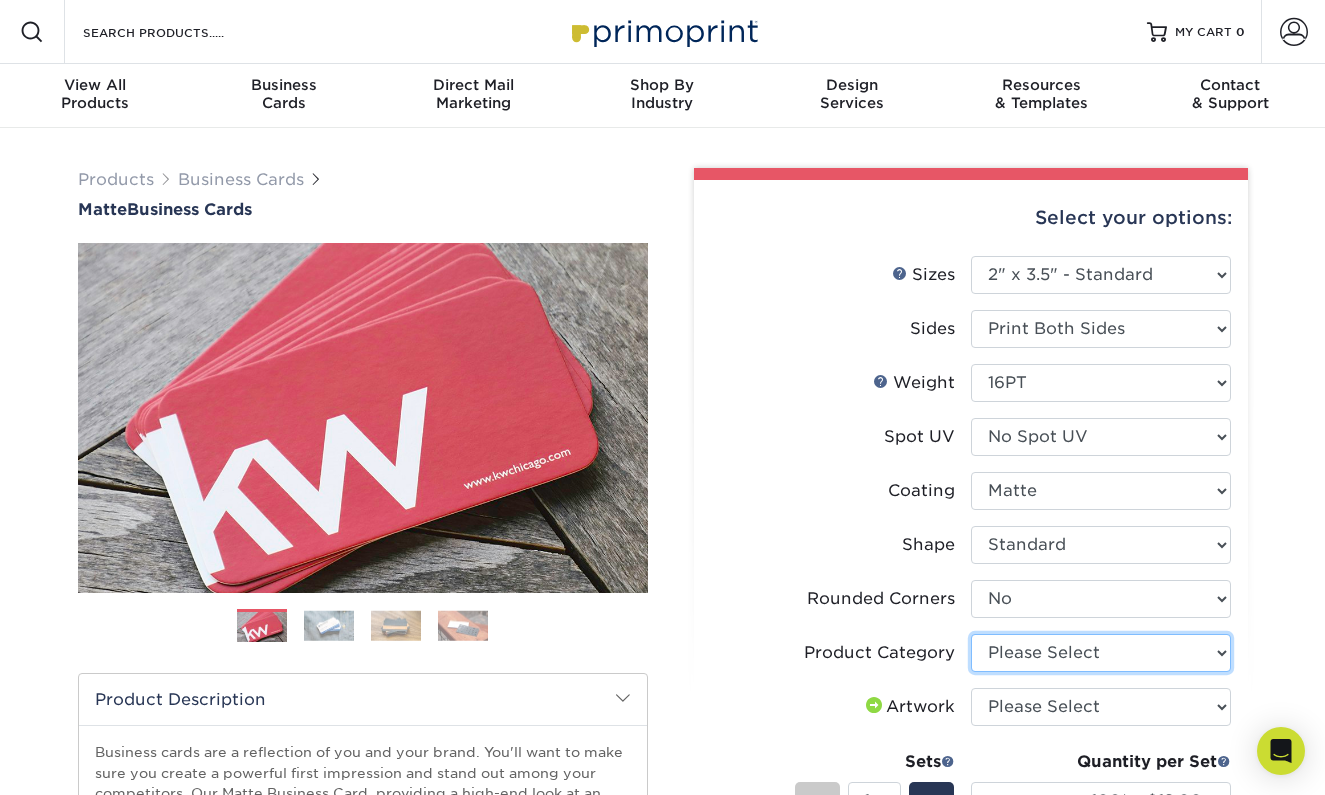 select on "3b5148f1-0588-4f88-a218-97bcfdce65c1" 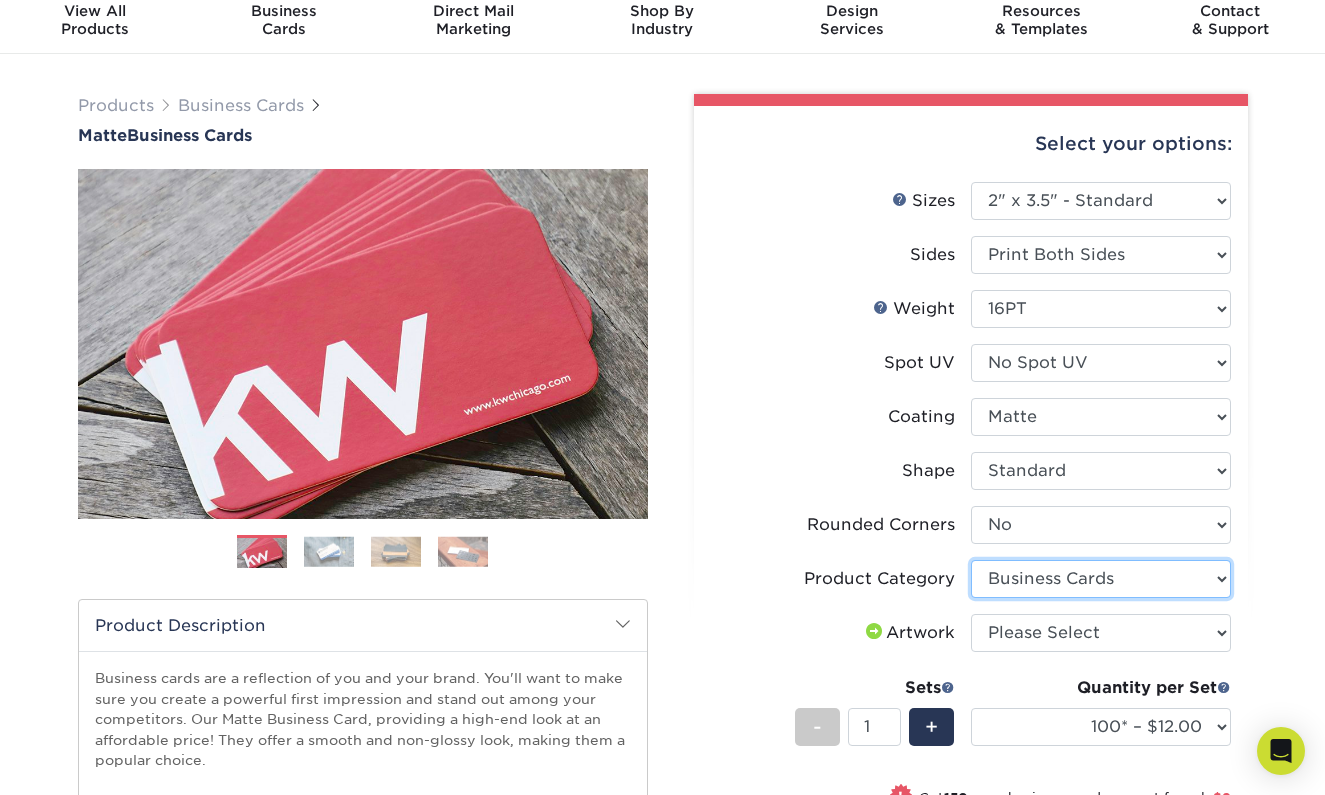 scroll, scrollTop: 97, scrollLeft: 0, axis: vertical 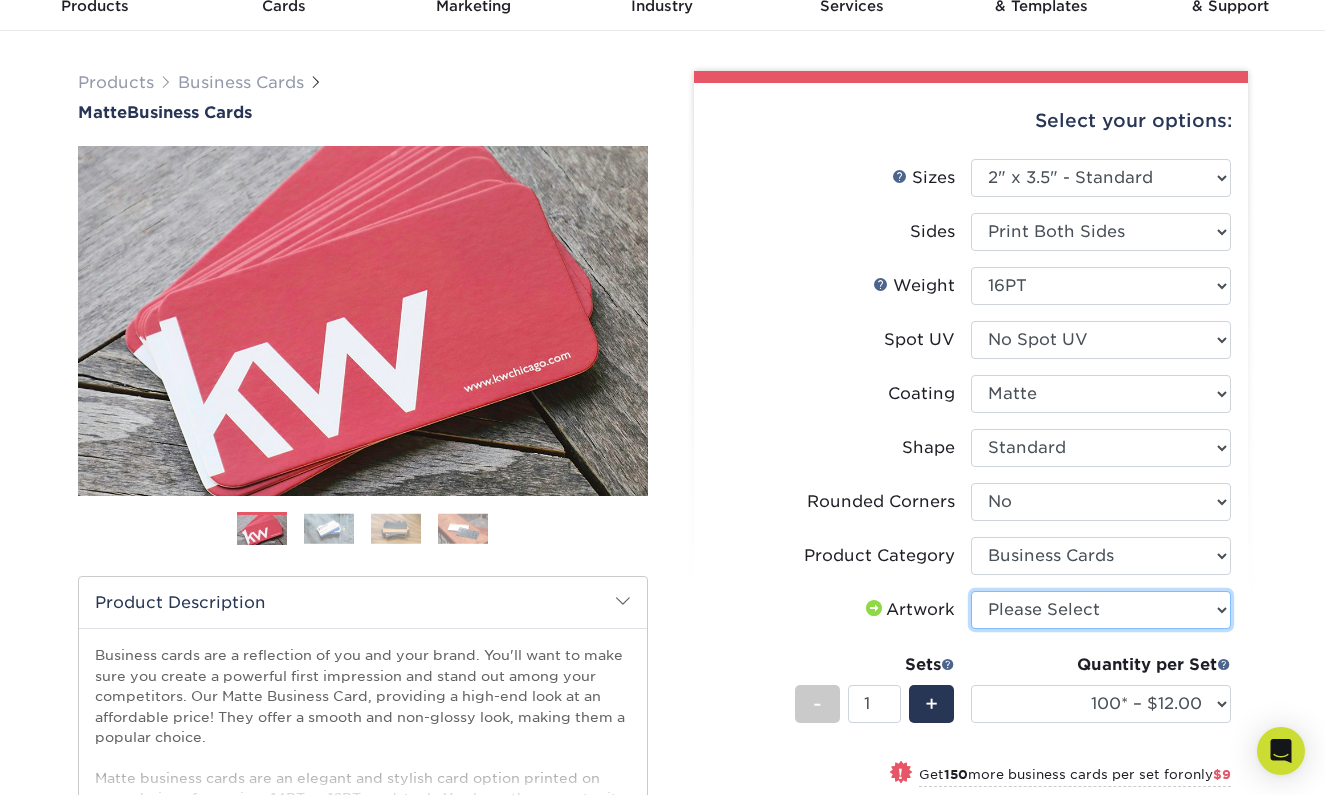 select on "upload" 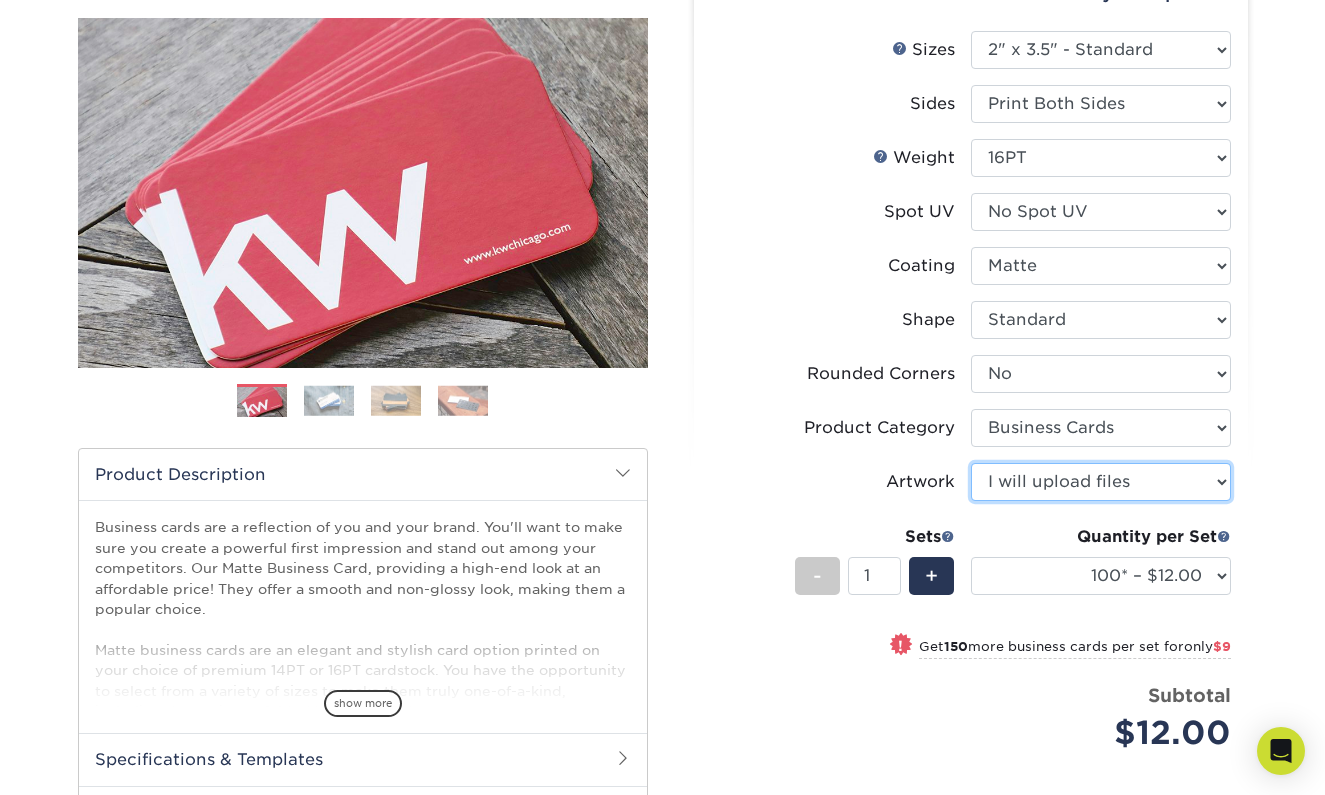 scroll, scrollTop: 228, scrollLeft: 0, axis: vertical 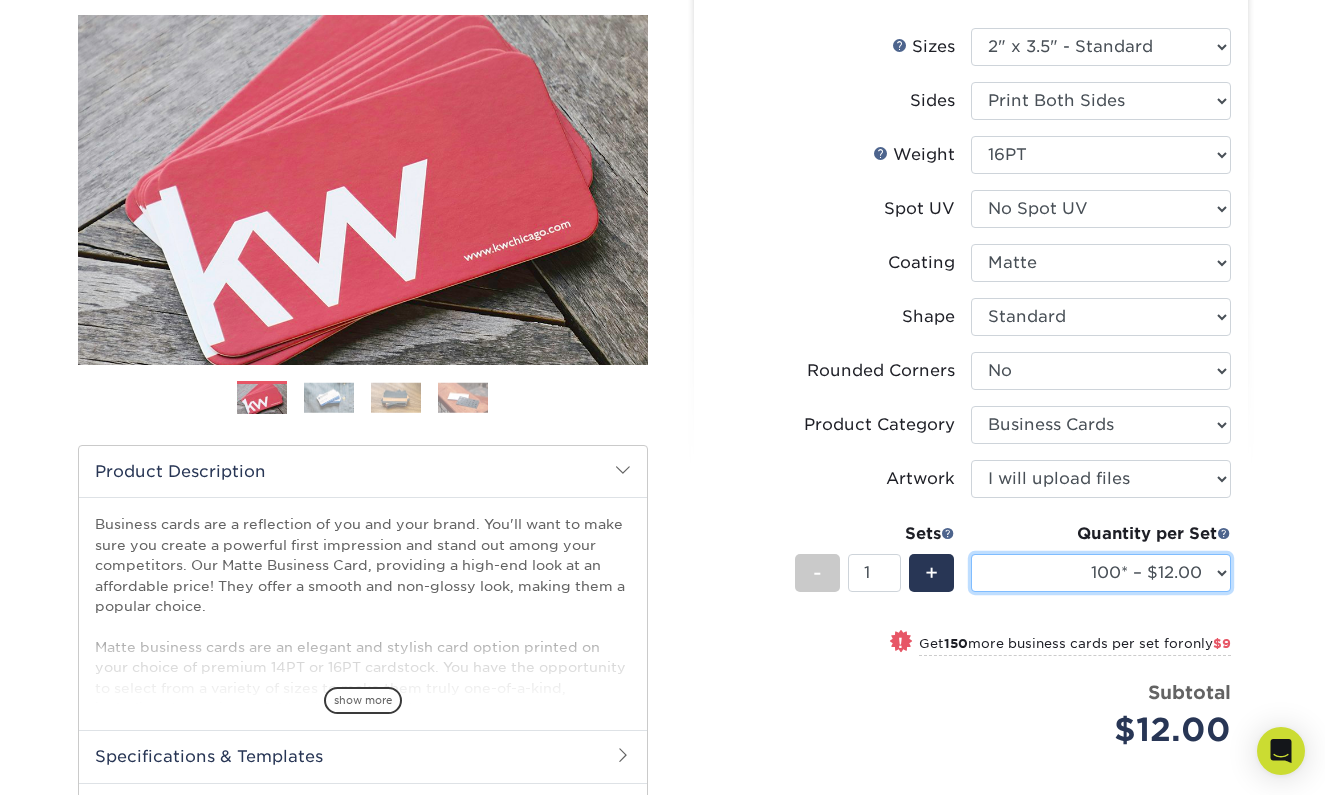 select on "500 – $42.00" 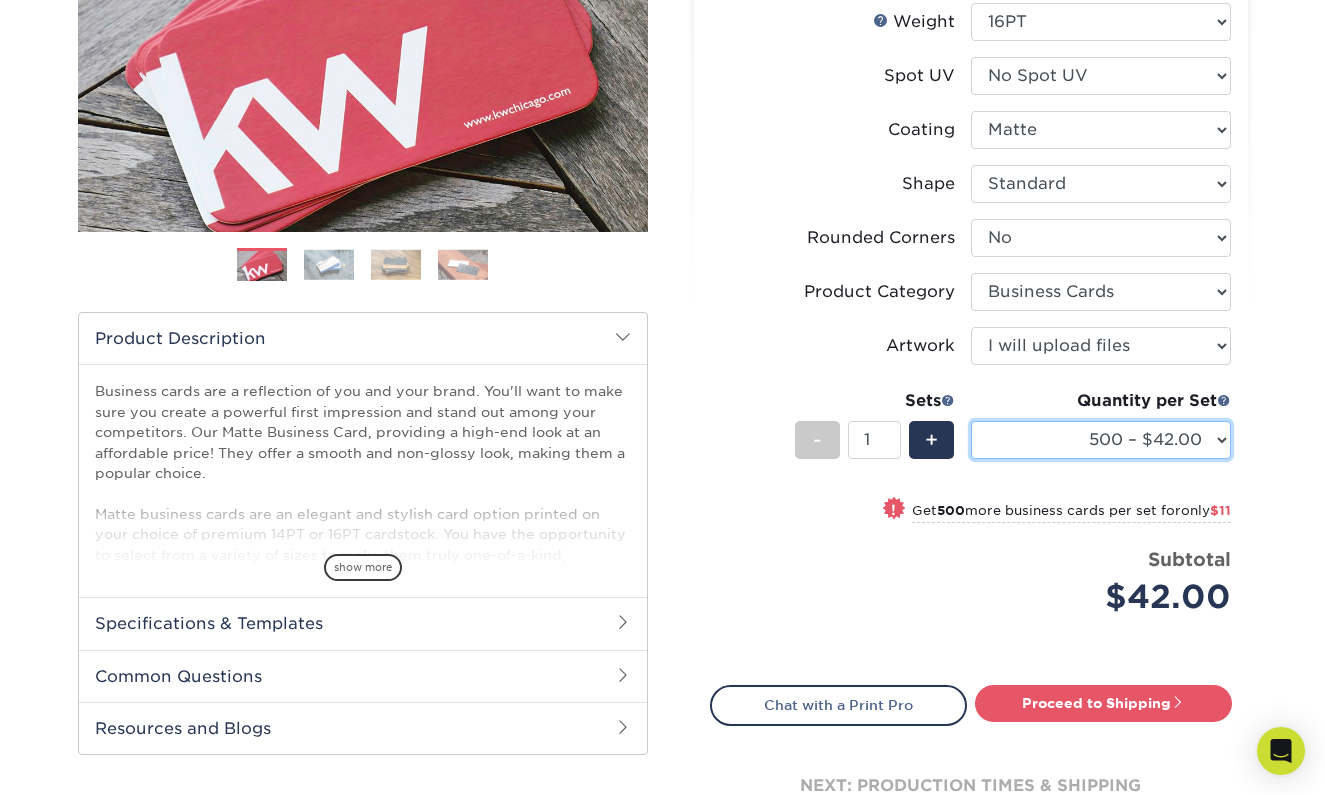 scroll, scrollTop: 370, scrollLeft: 0, axis: vertical 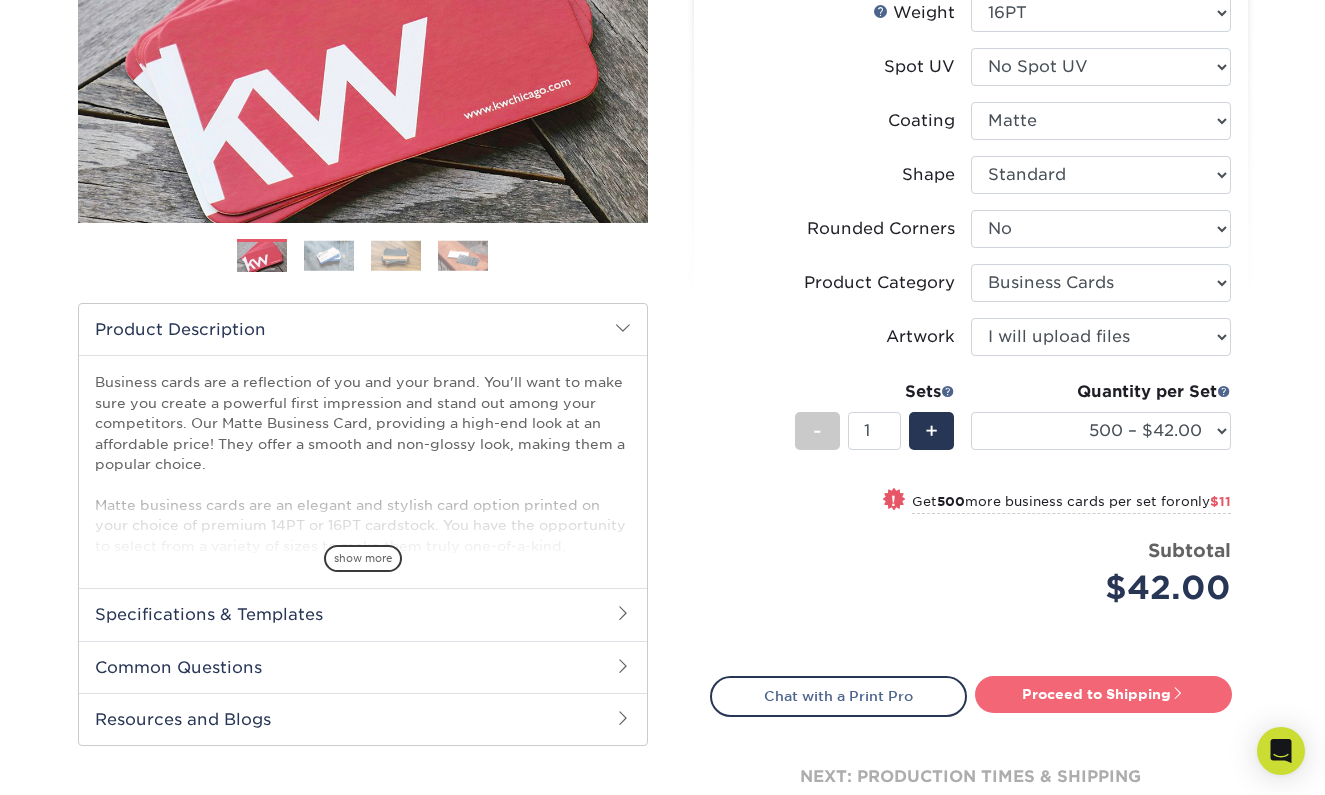 click on "Proceed to Shipping" at bounding box center [1103, 694] 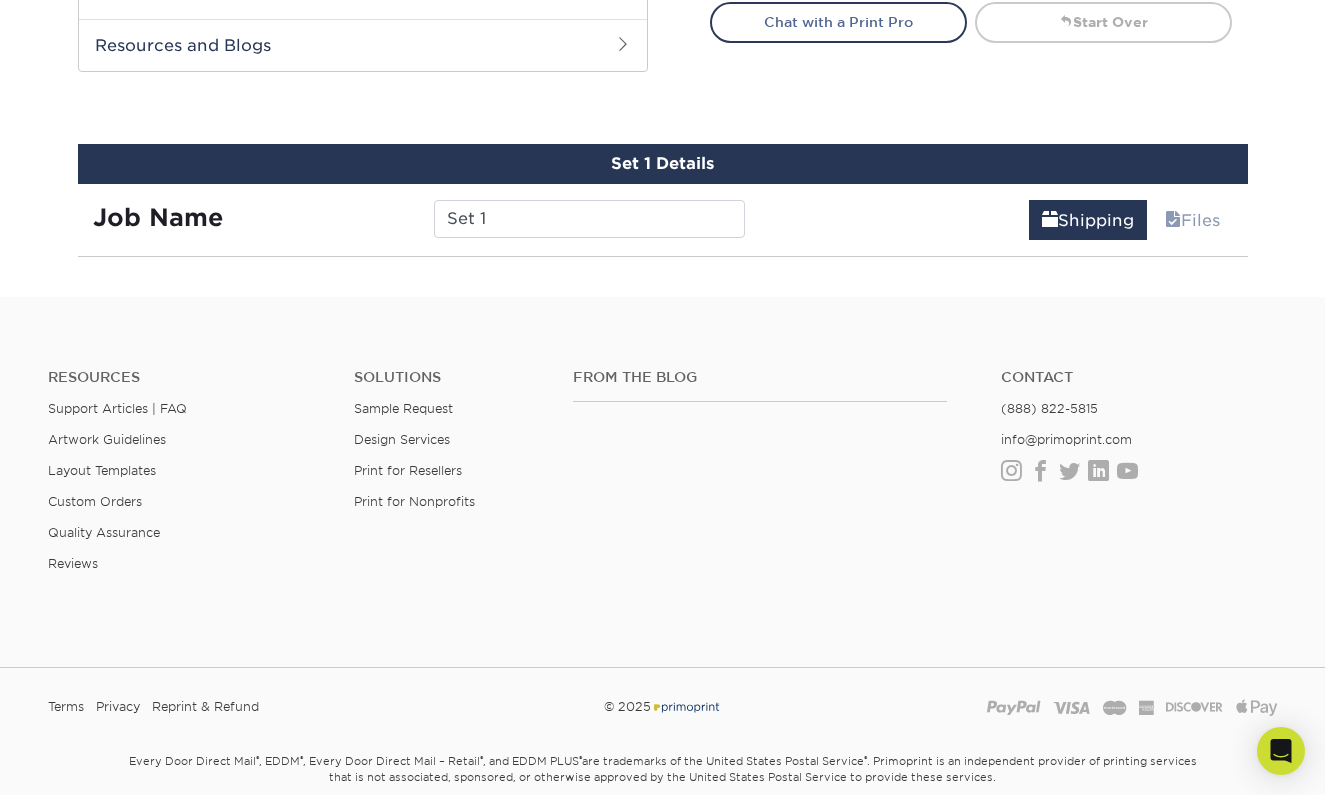 scroll, scrollTop: 1099, scrollLeft: 0, axis: vertical 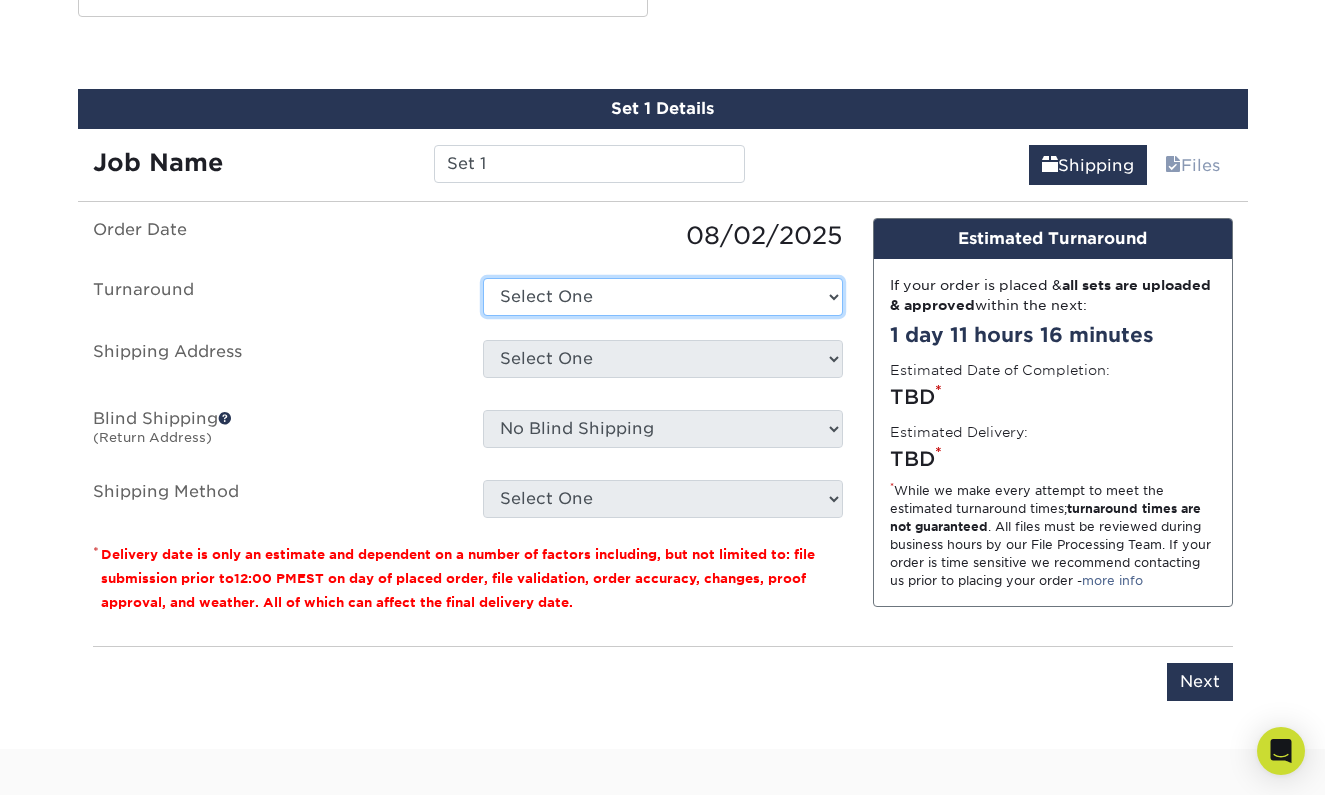 select on "537feecc-bbf3-4c5a-82cb-a8dbf54f53c4" 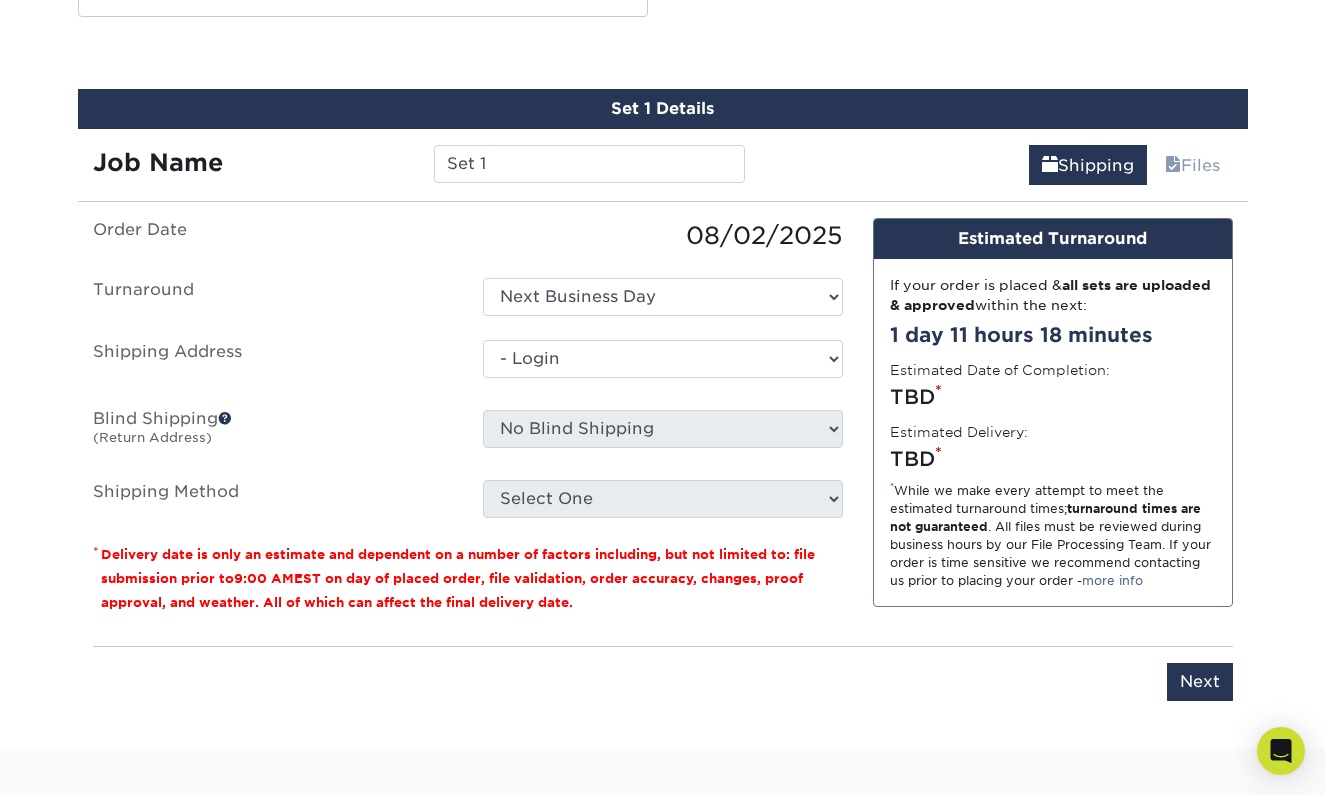 select on "-1" 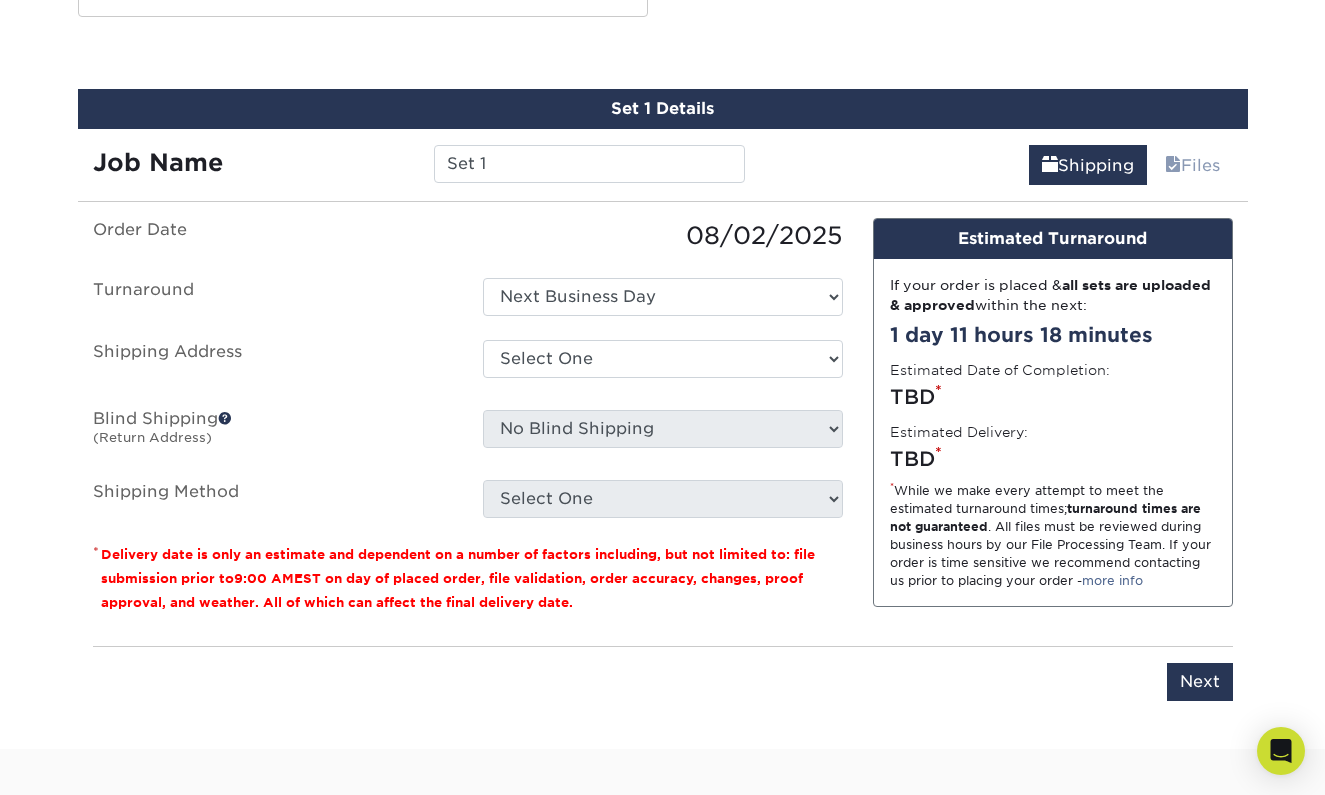 scroll, scrollTop: 0, scrollLeft: 0, axis: both 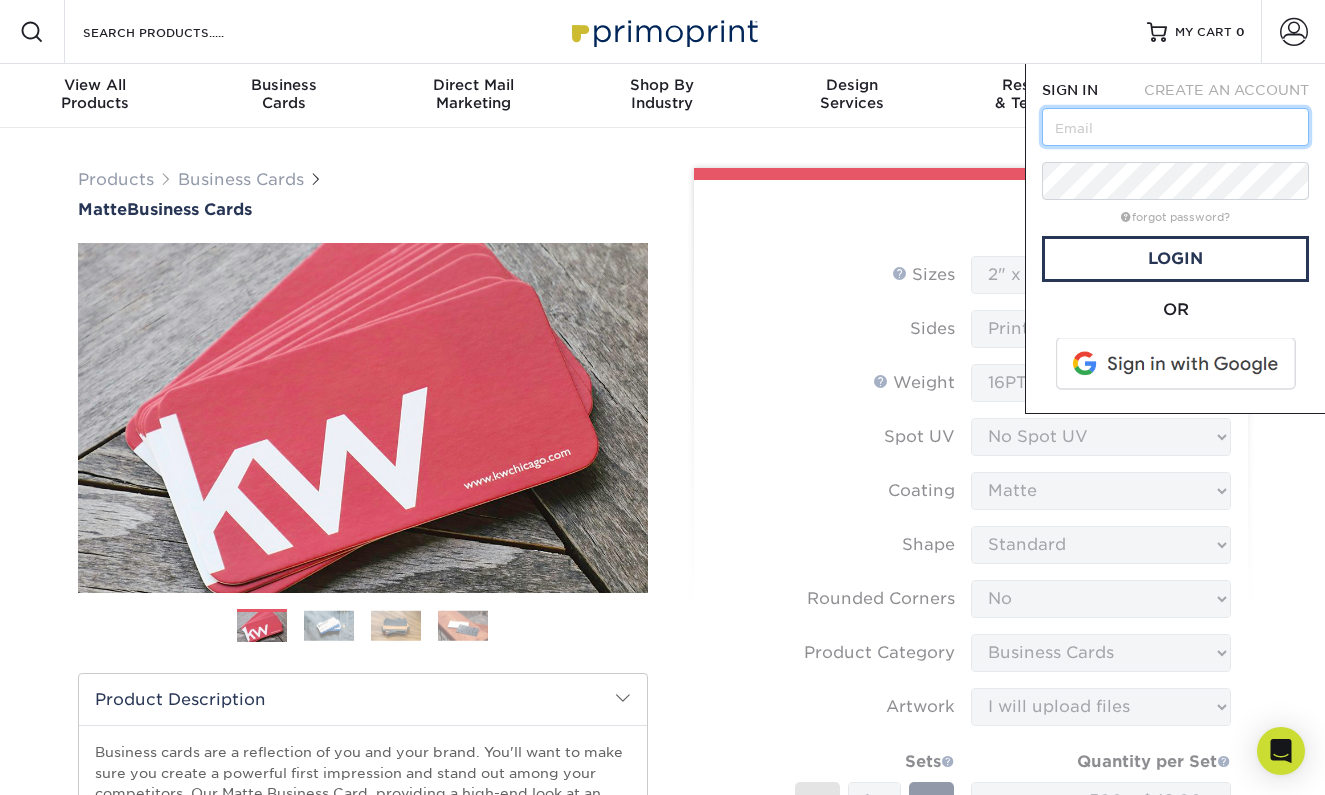 type on "[EMAIL]" 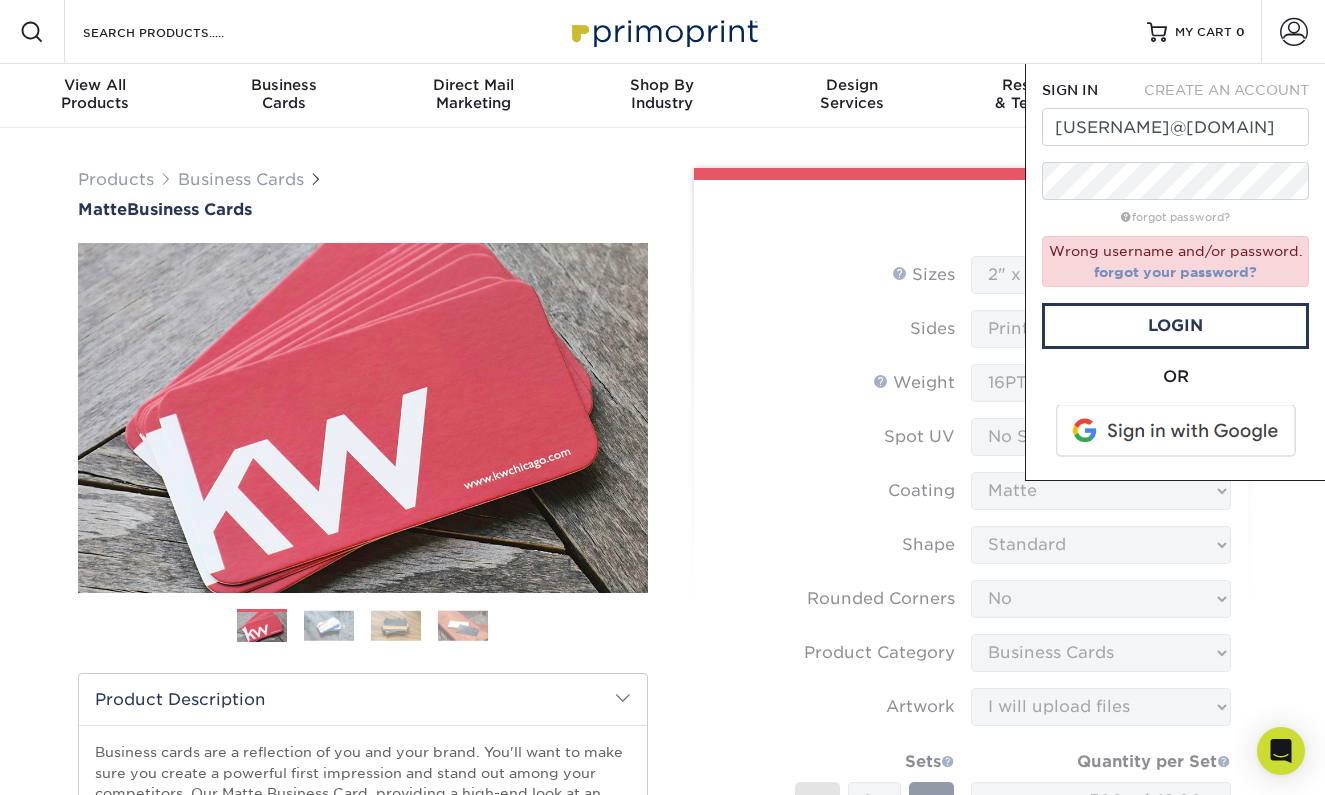 click on "forgot your password?" at bounding box center (1175, 272) 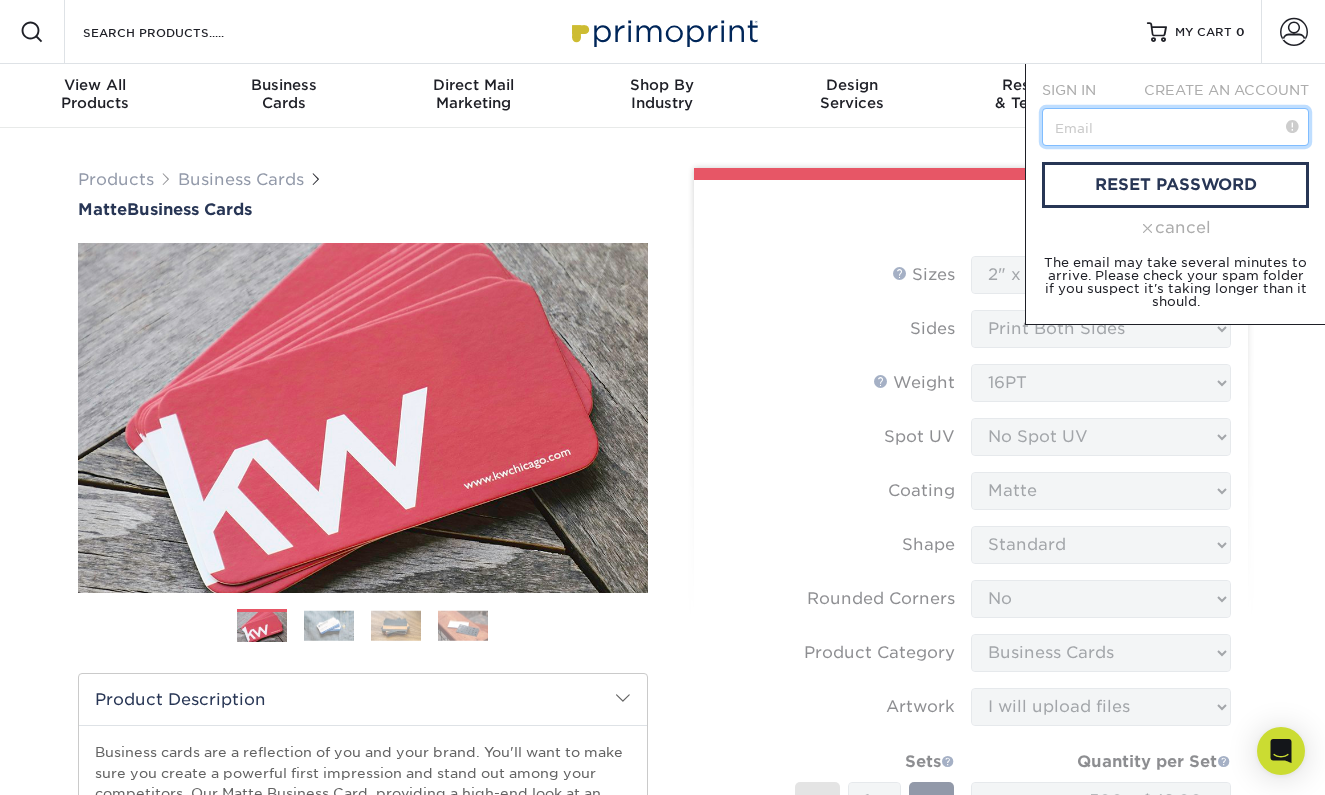 click at bounding box center (1175, 127) 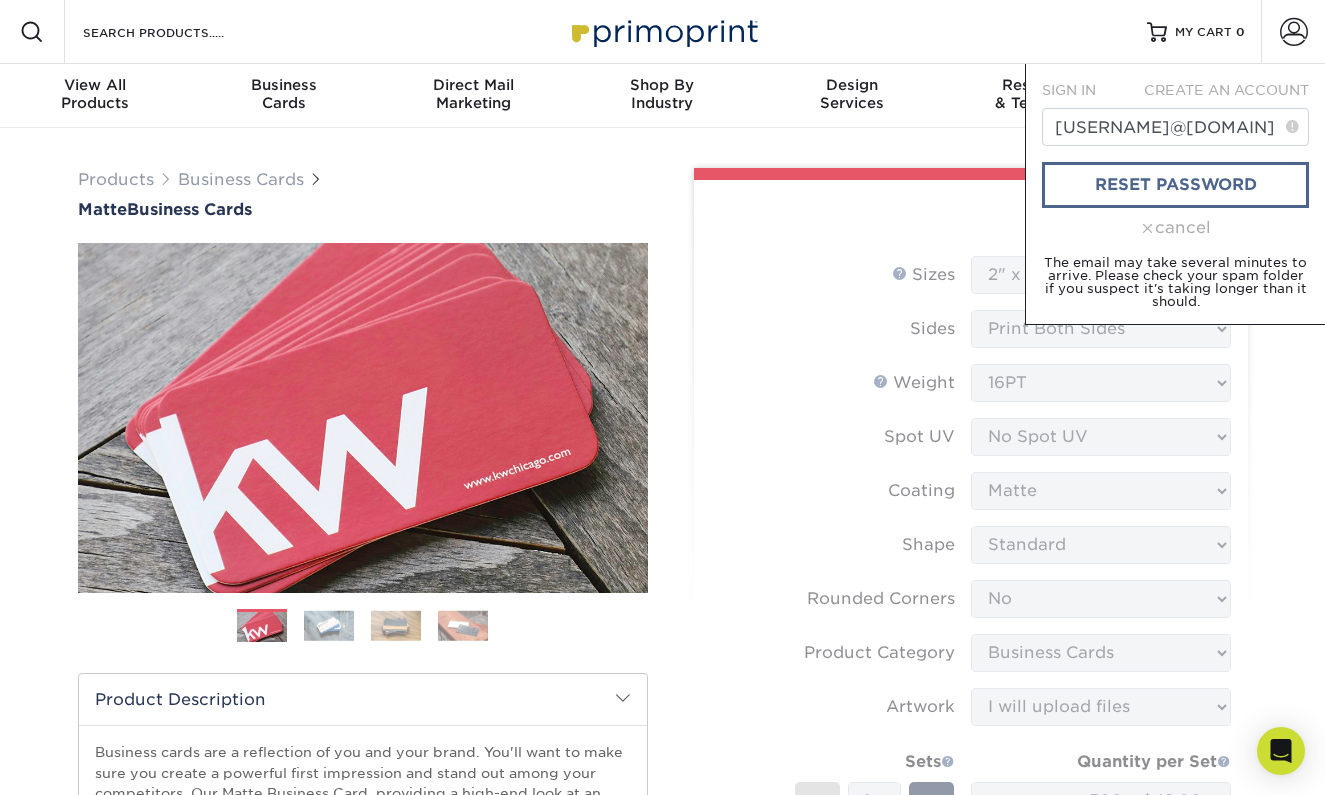 click on "reset password" at bounding box center (1175, 185) 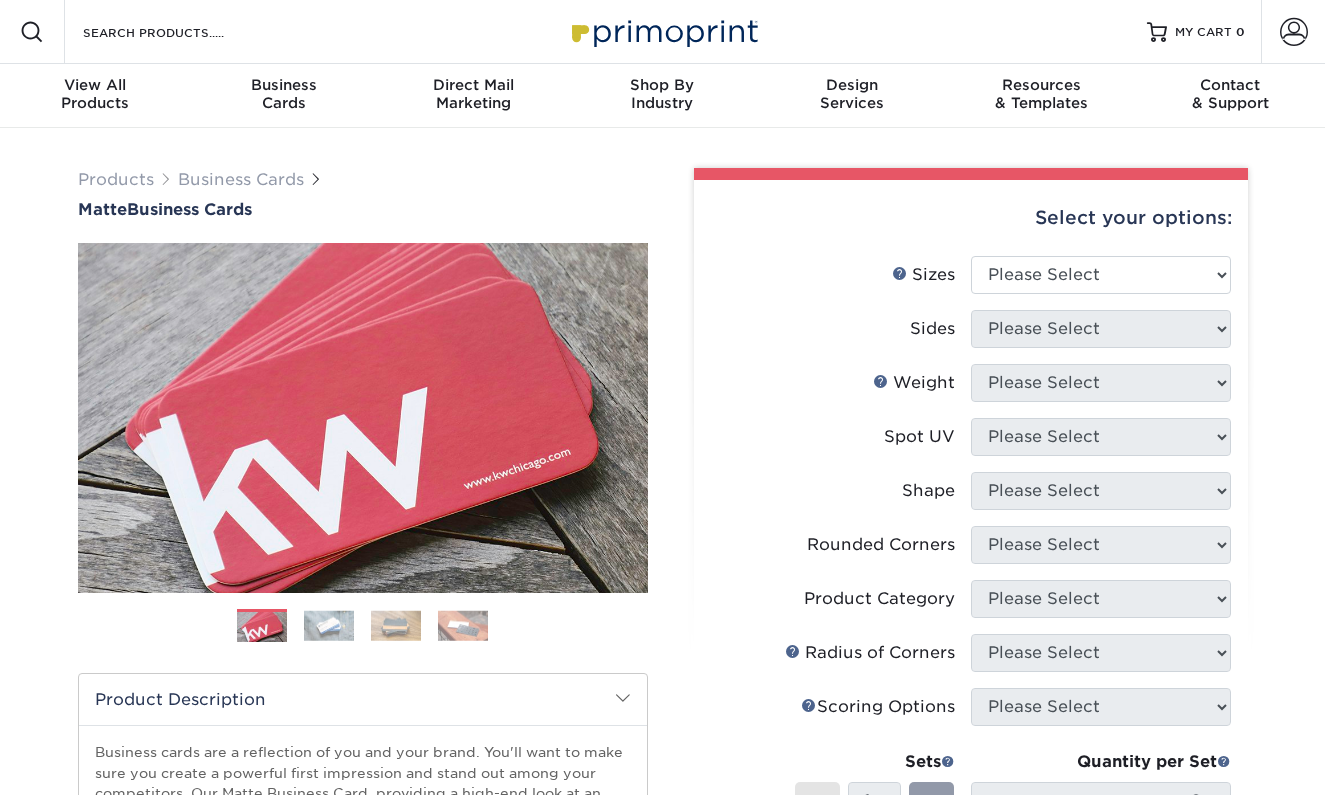 scroll, scrollTop: 0, scrollLeft: 0, axis: both 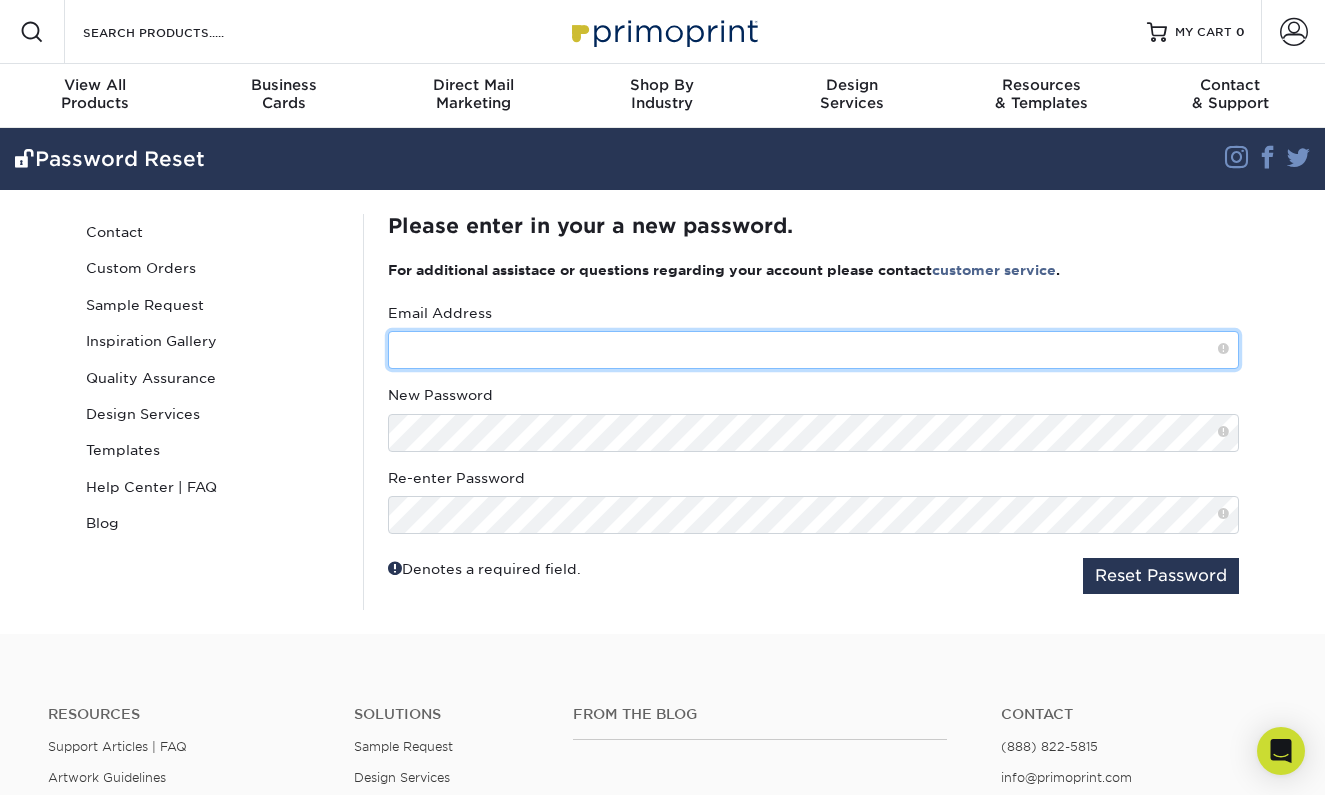 click at bounding box center [813, 350] 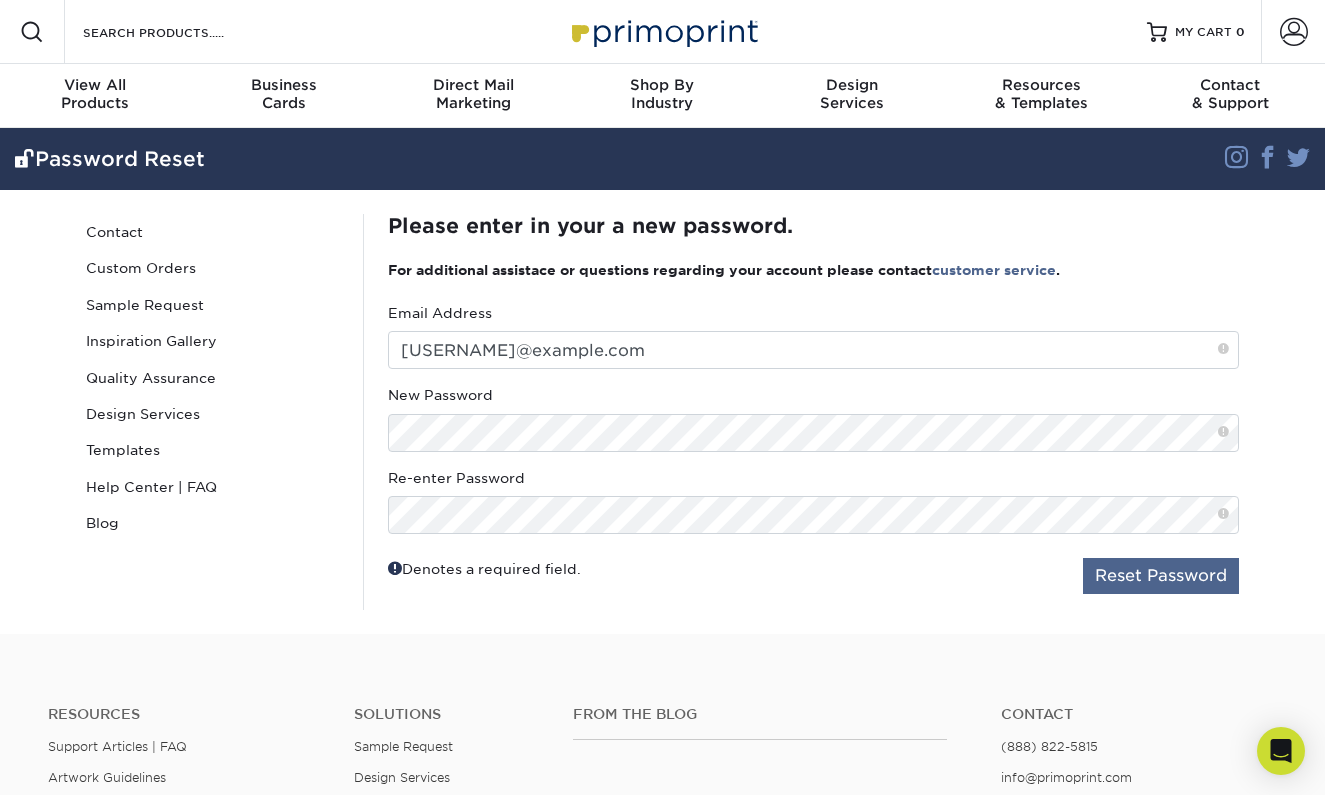 click on "Reset Password" at bounding box center (1161, 576) 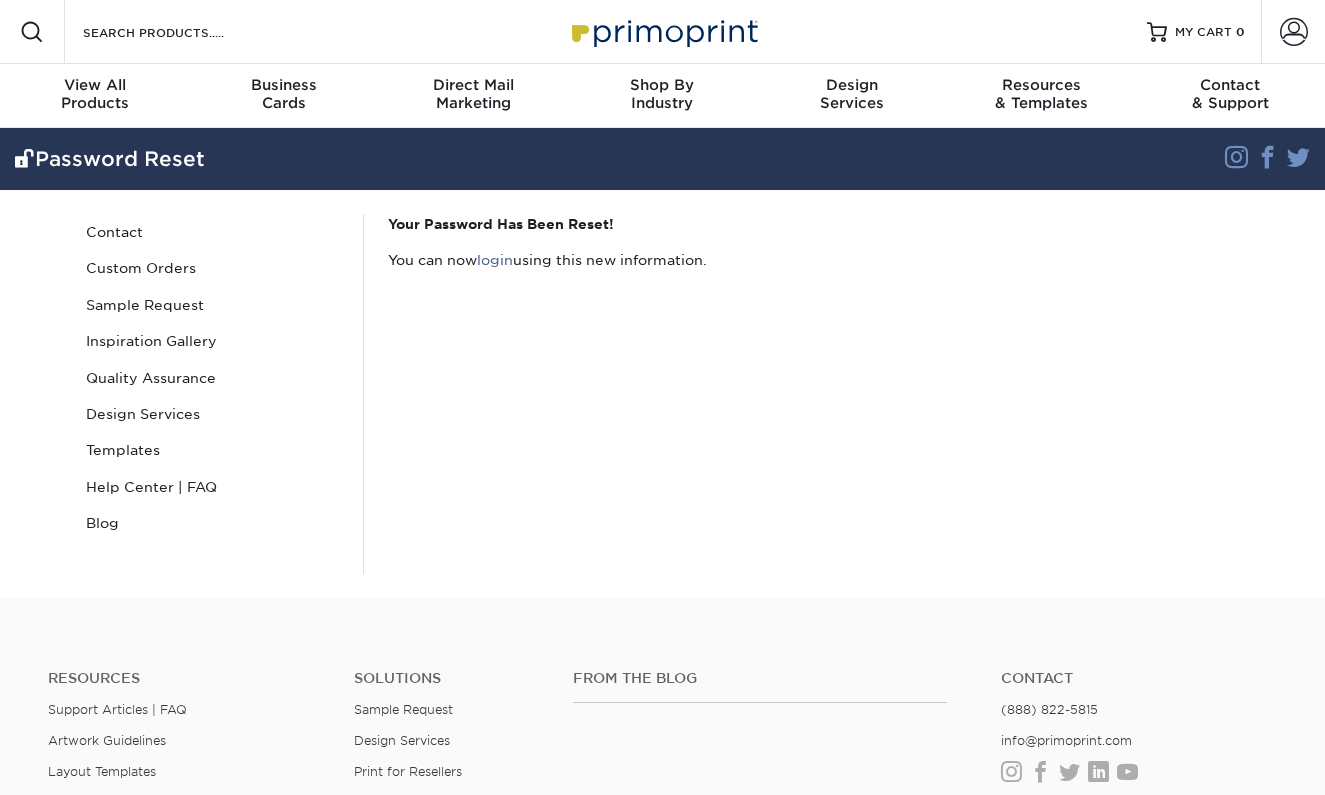 scroll, scrollTop: 0, scrollLeft: 0, axis: both 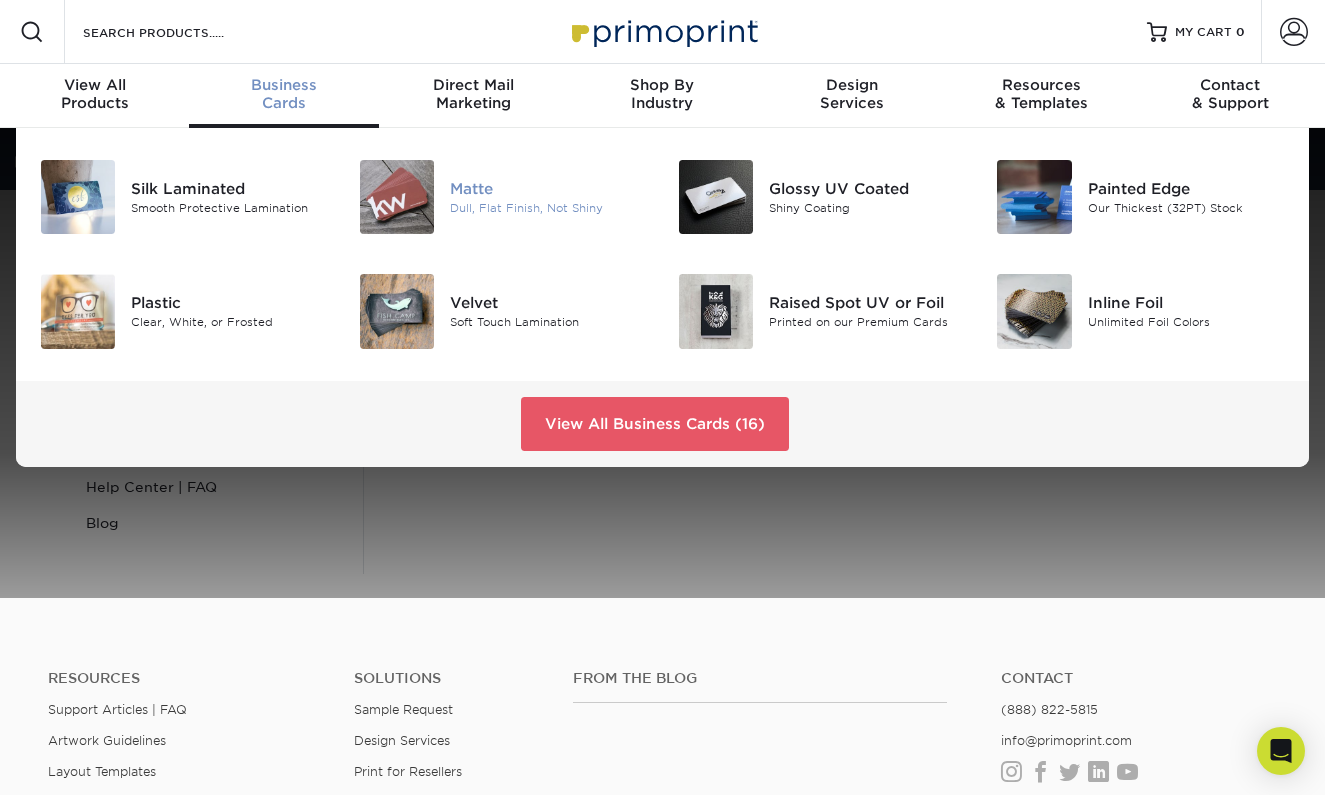 click at bounding box center [397, 197] 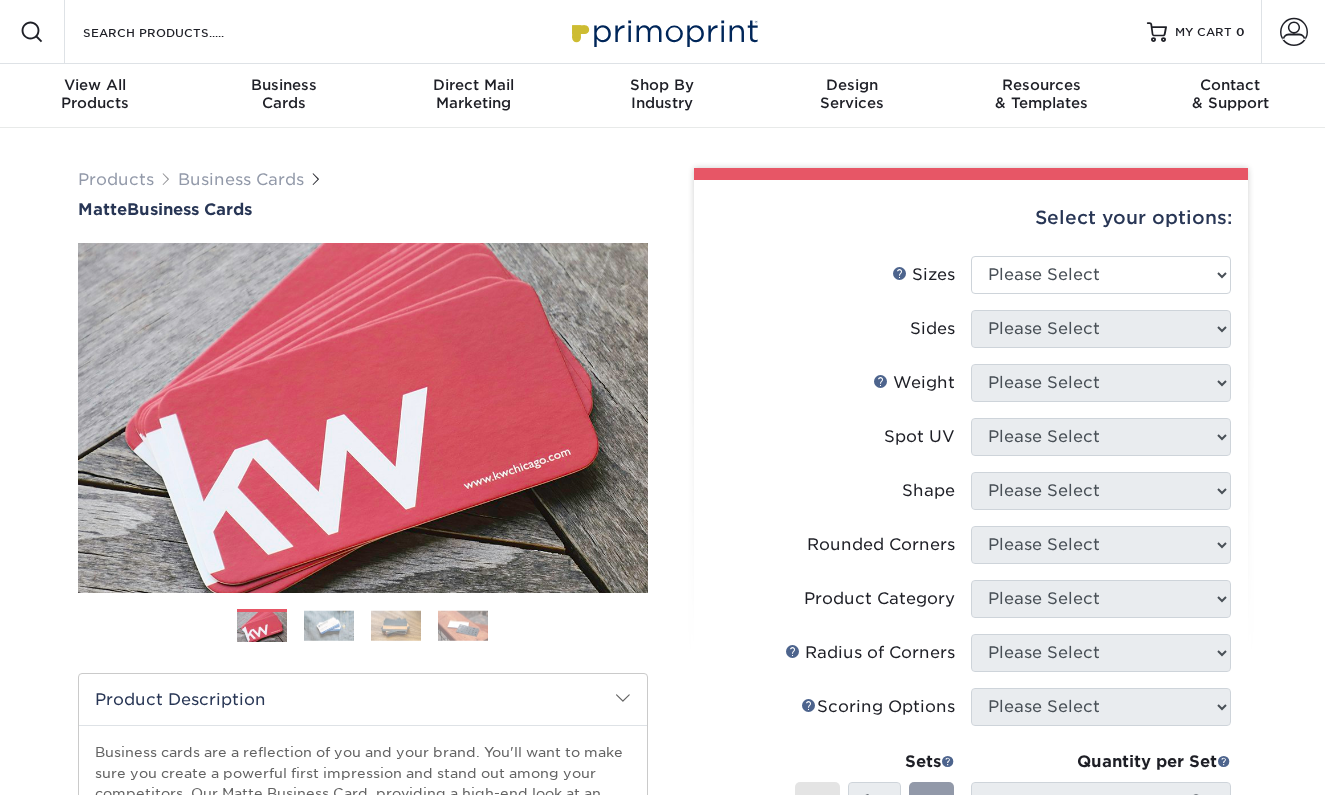 scroll, scrollTop: 0, scrollLeft: 0, axis: both 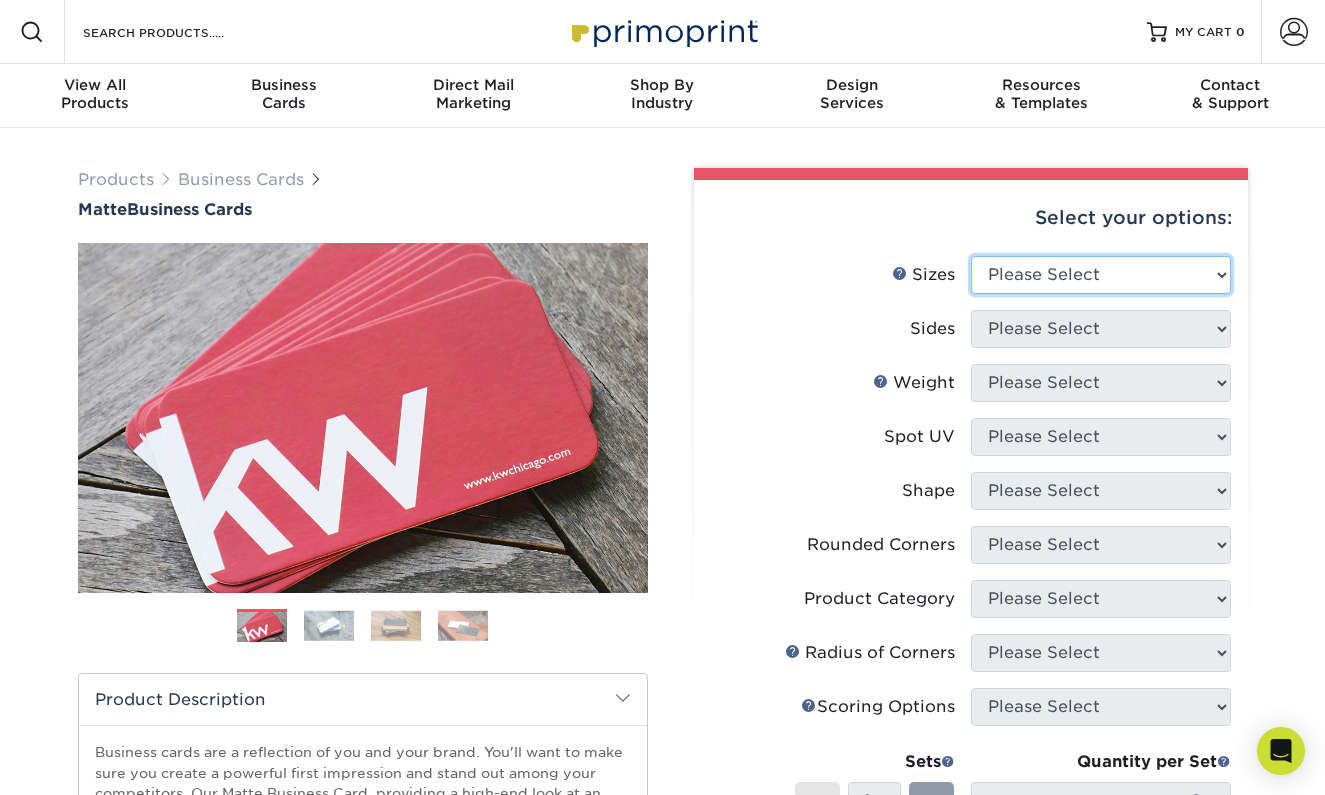 select on "2.00x3.50" 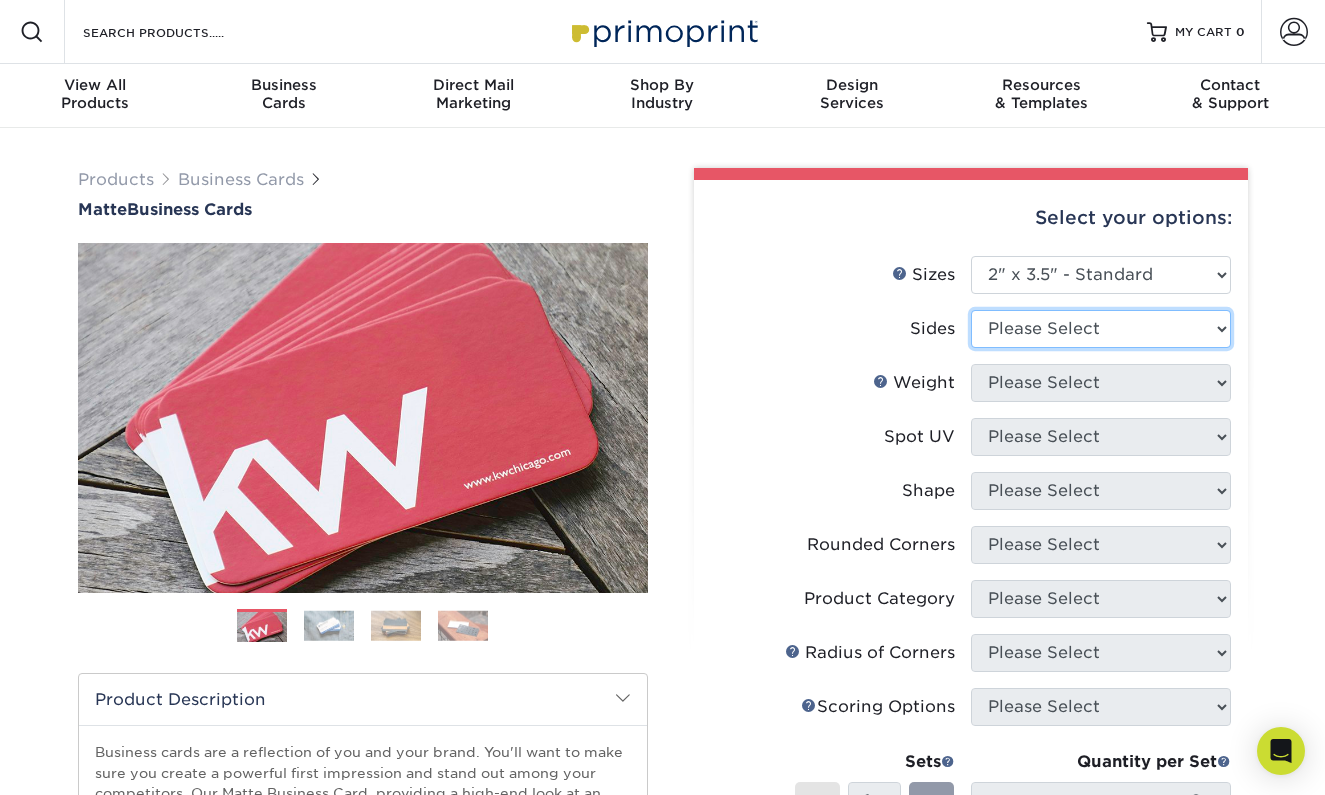 select on "13abbda7-1d64-4f25-8bb2-c179b224825d" 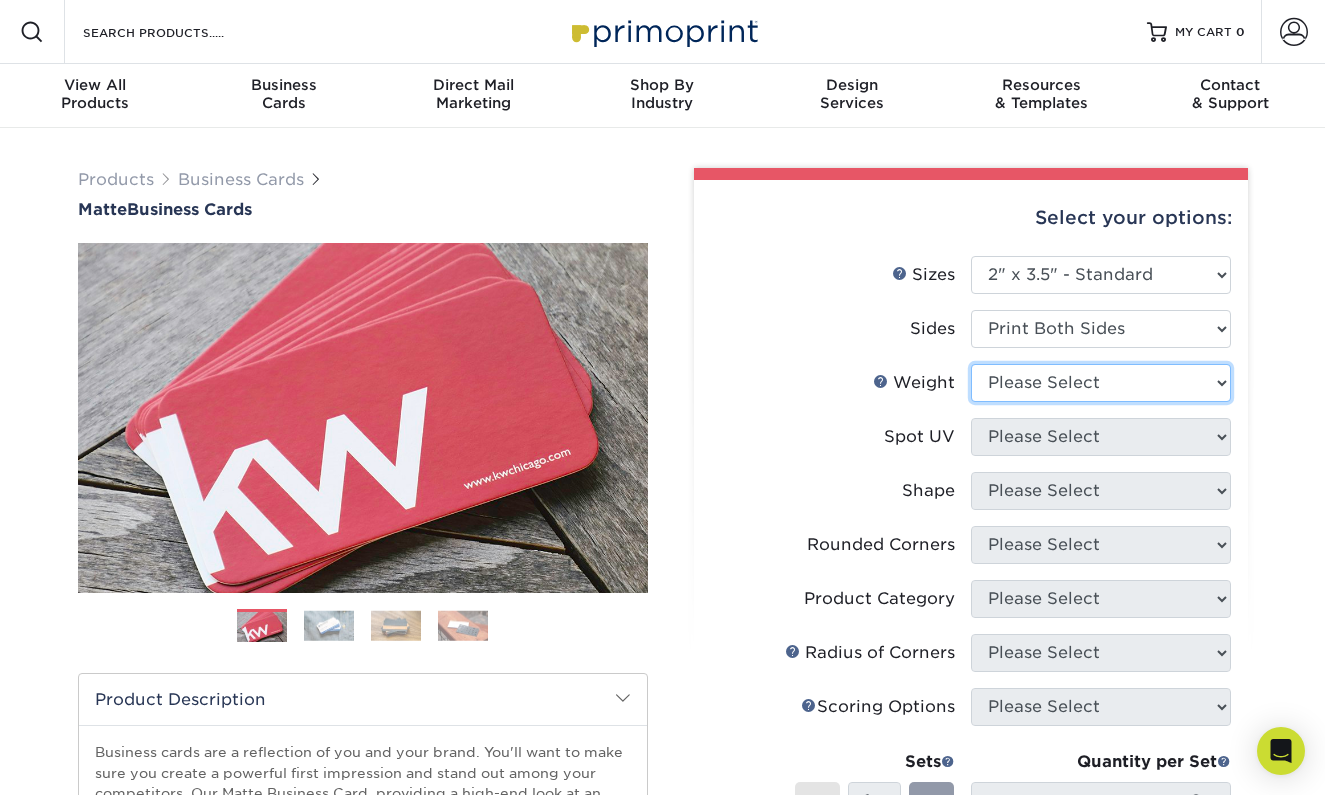select on "16PT" 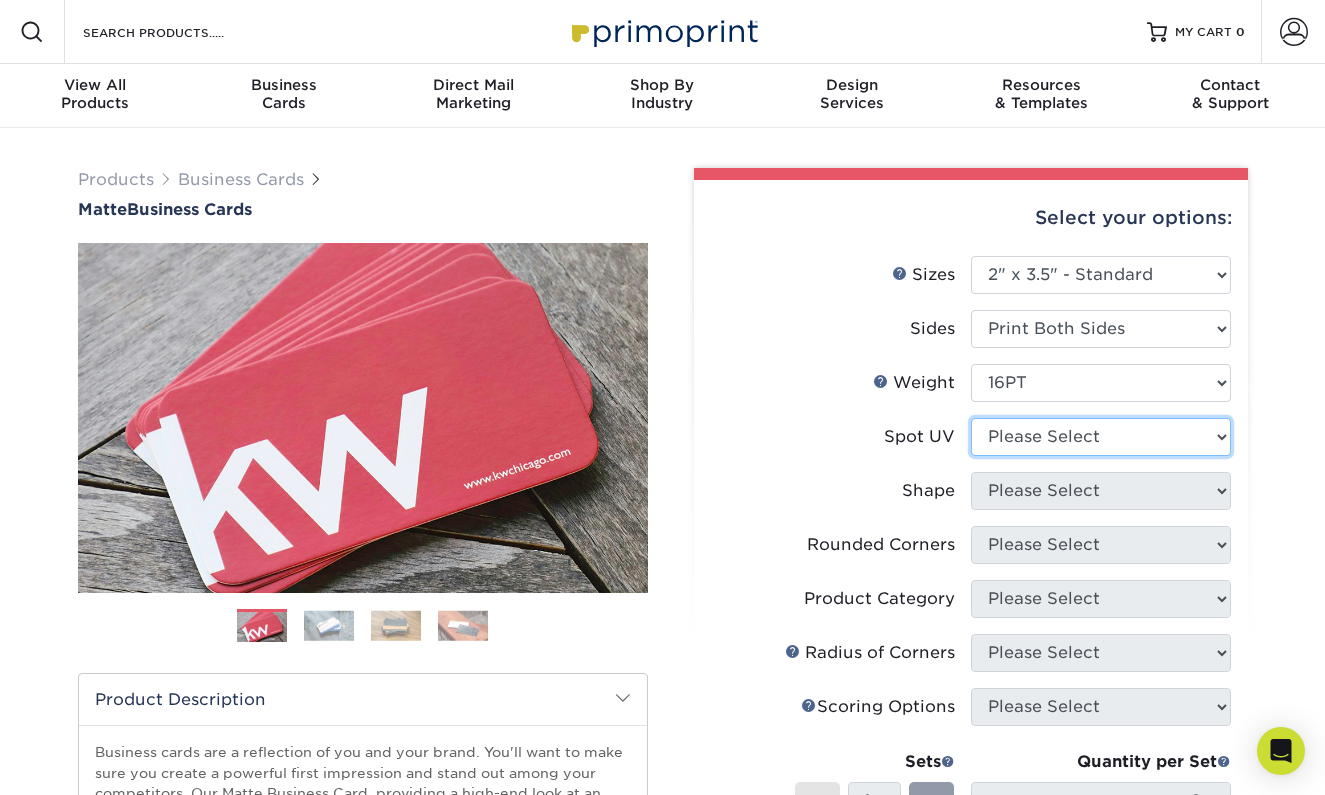 select on "3" 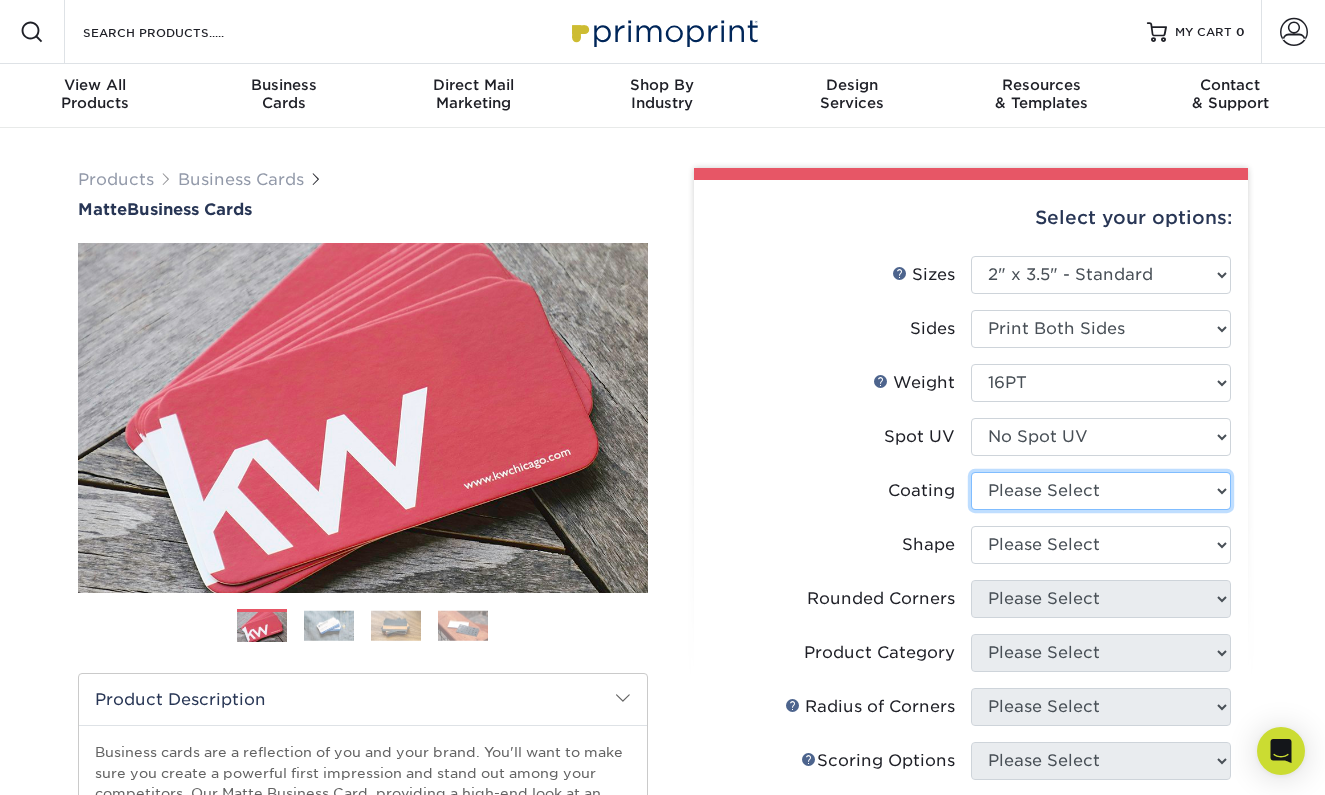 select on "121bb7b5-3b4d-429f-bd8d-bbf80e953313" 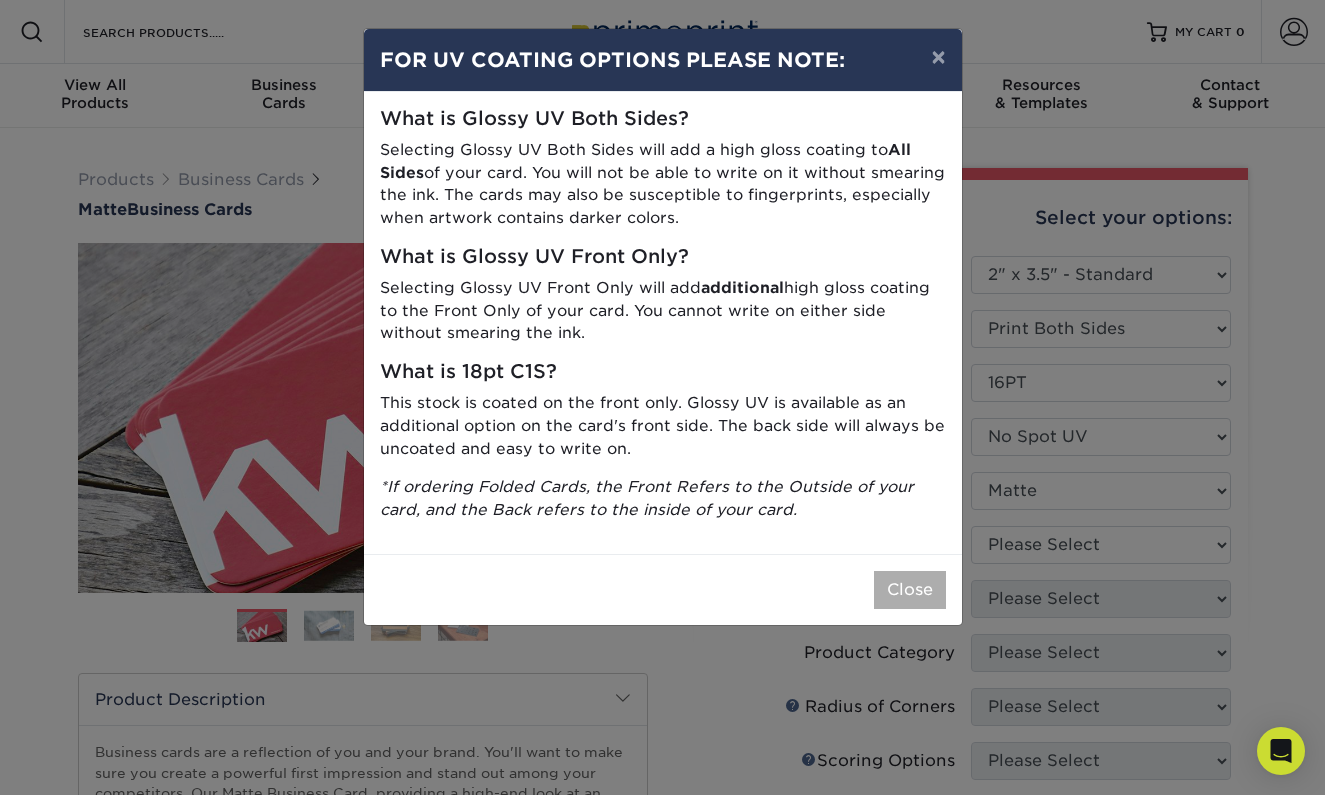 click on "Close" at bounding box center [910, 590] 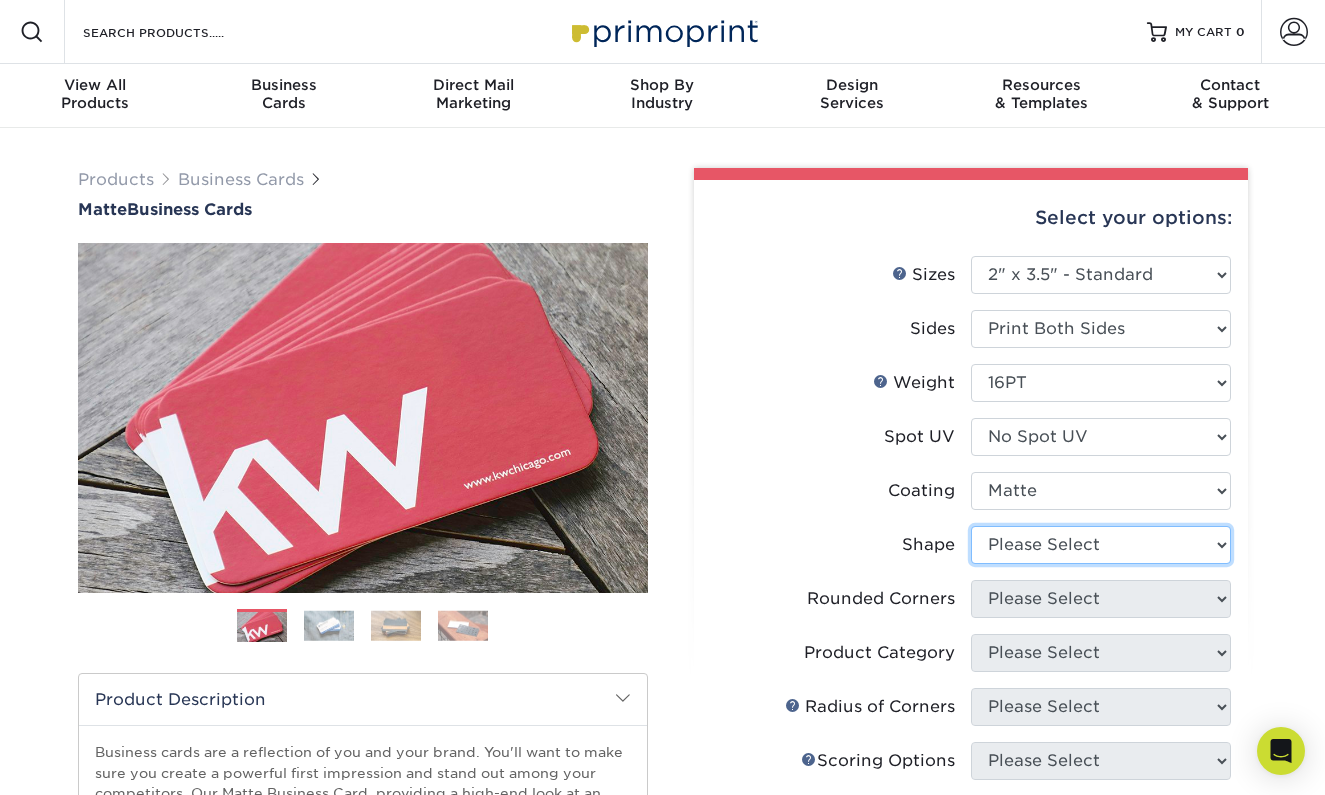 select on "standard" 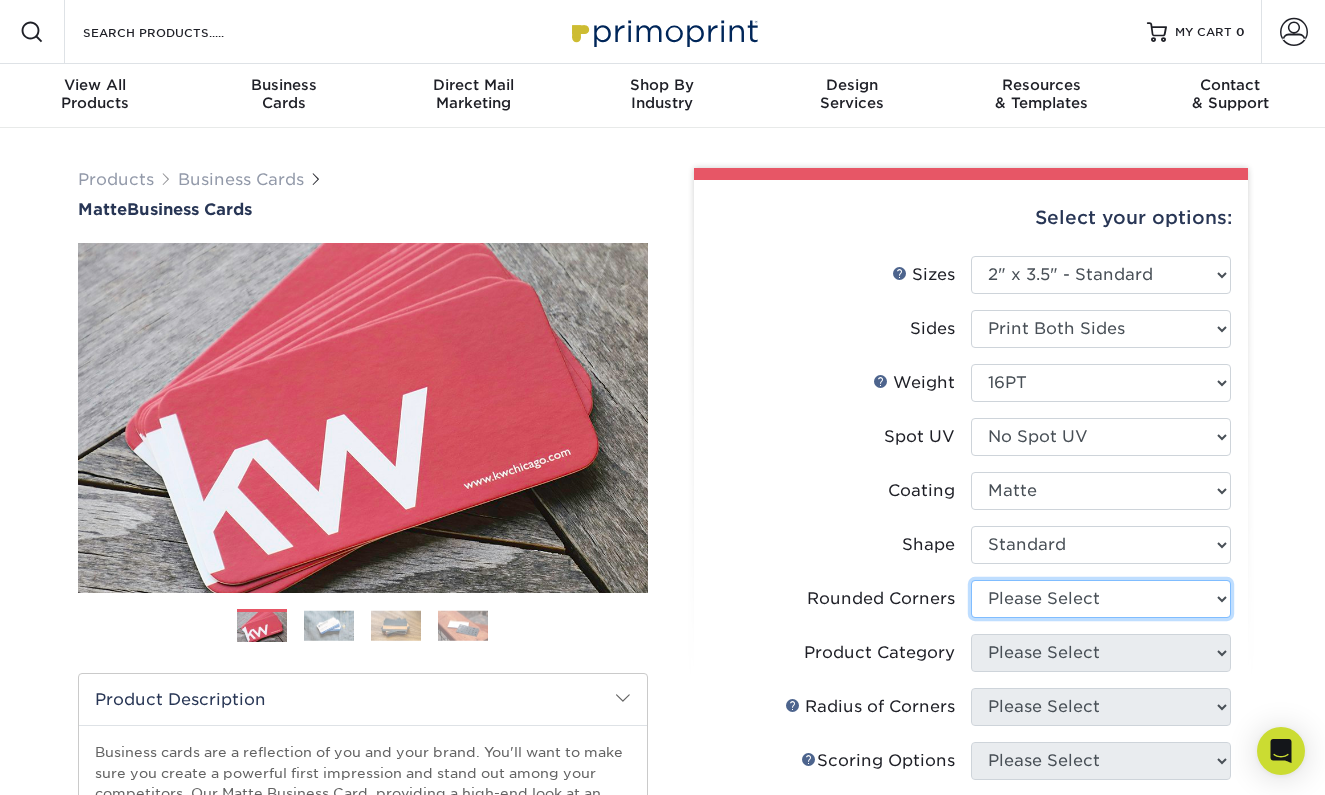 select on "0" 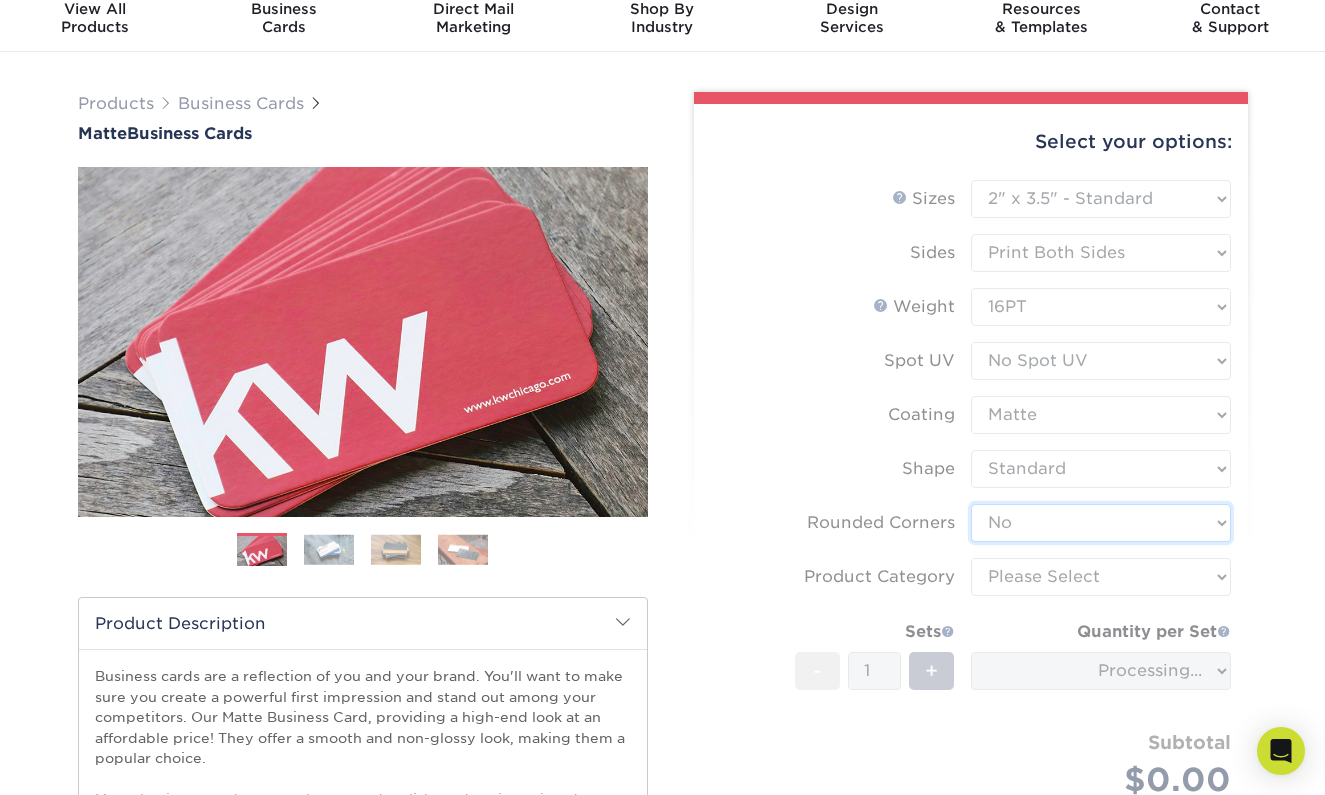 scroll, scrollTop: 96, scrollLeft: 0, axis: vertical 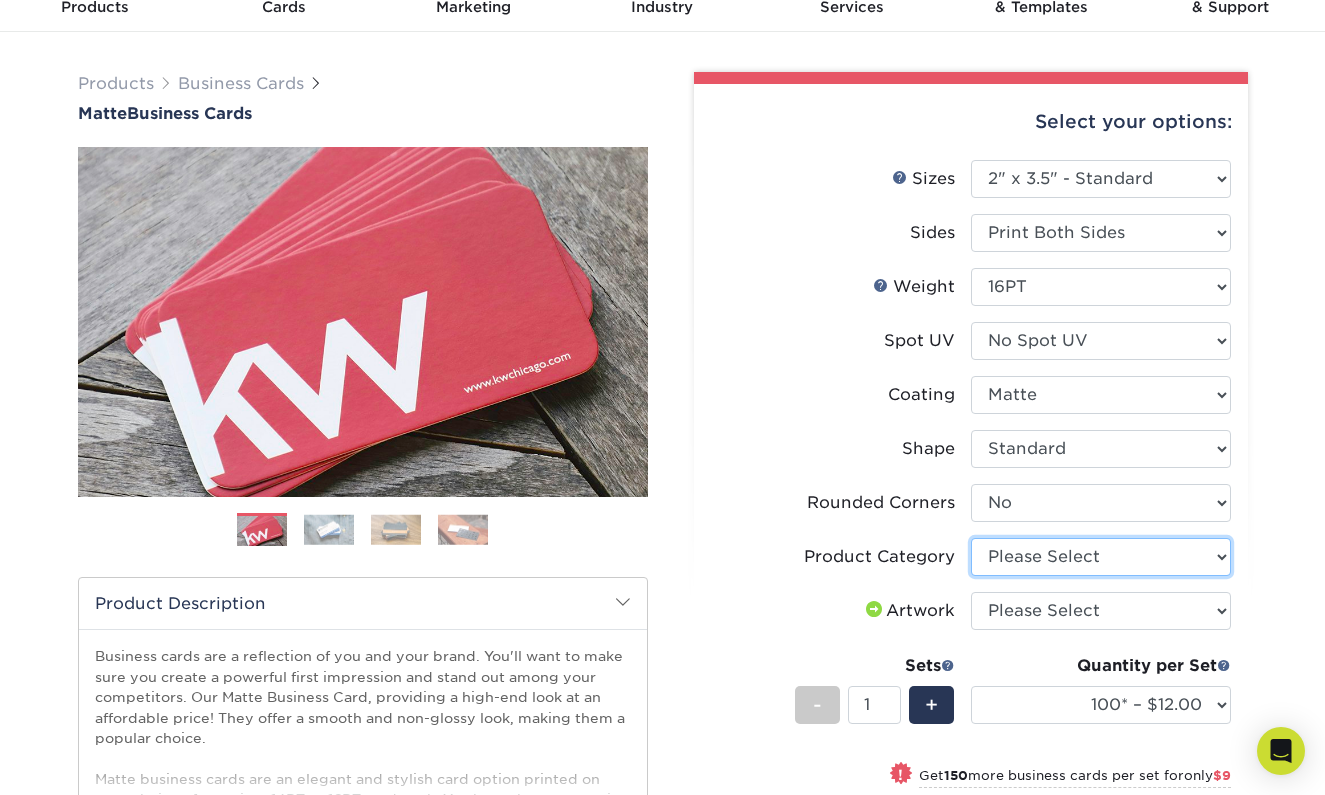 select on "3b5148f1-0588-4f88-a218-97bcfdce65c1" 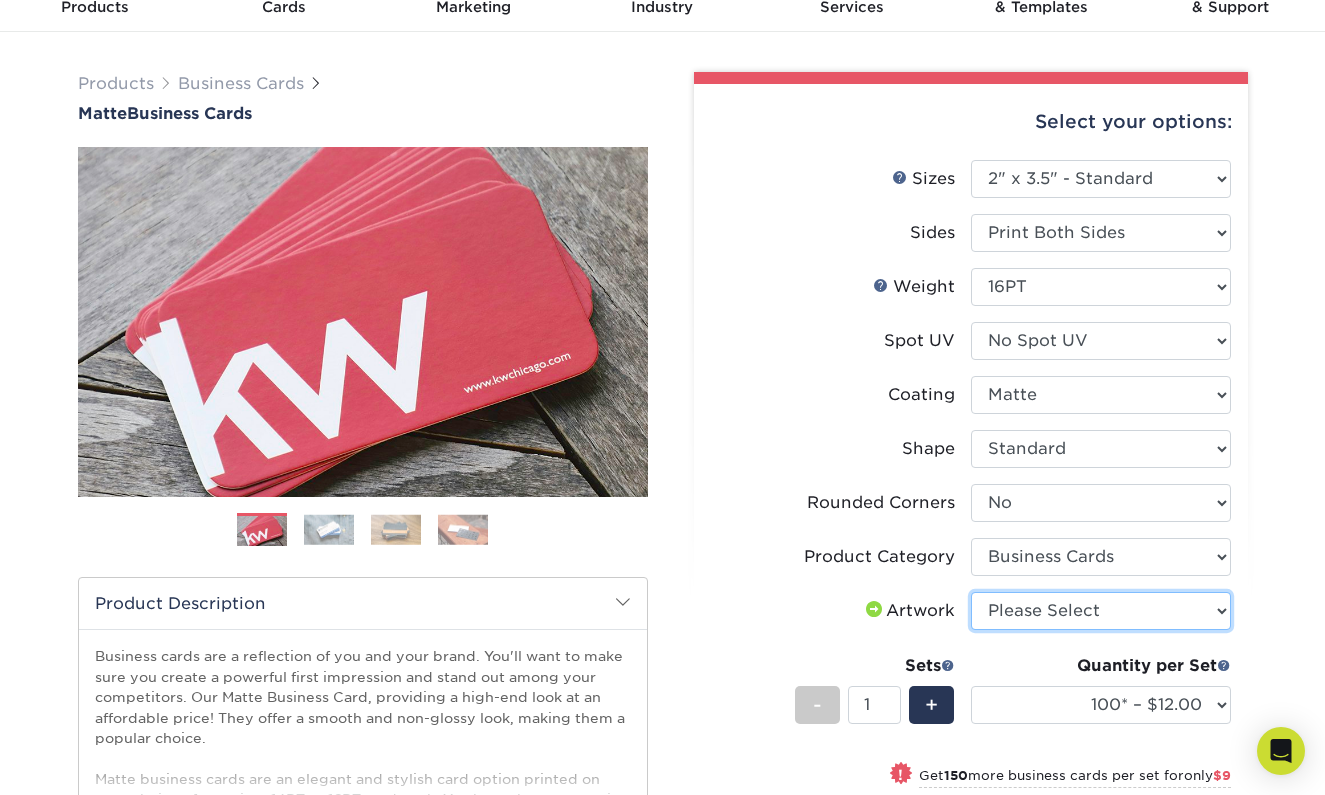 select on "upload" 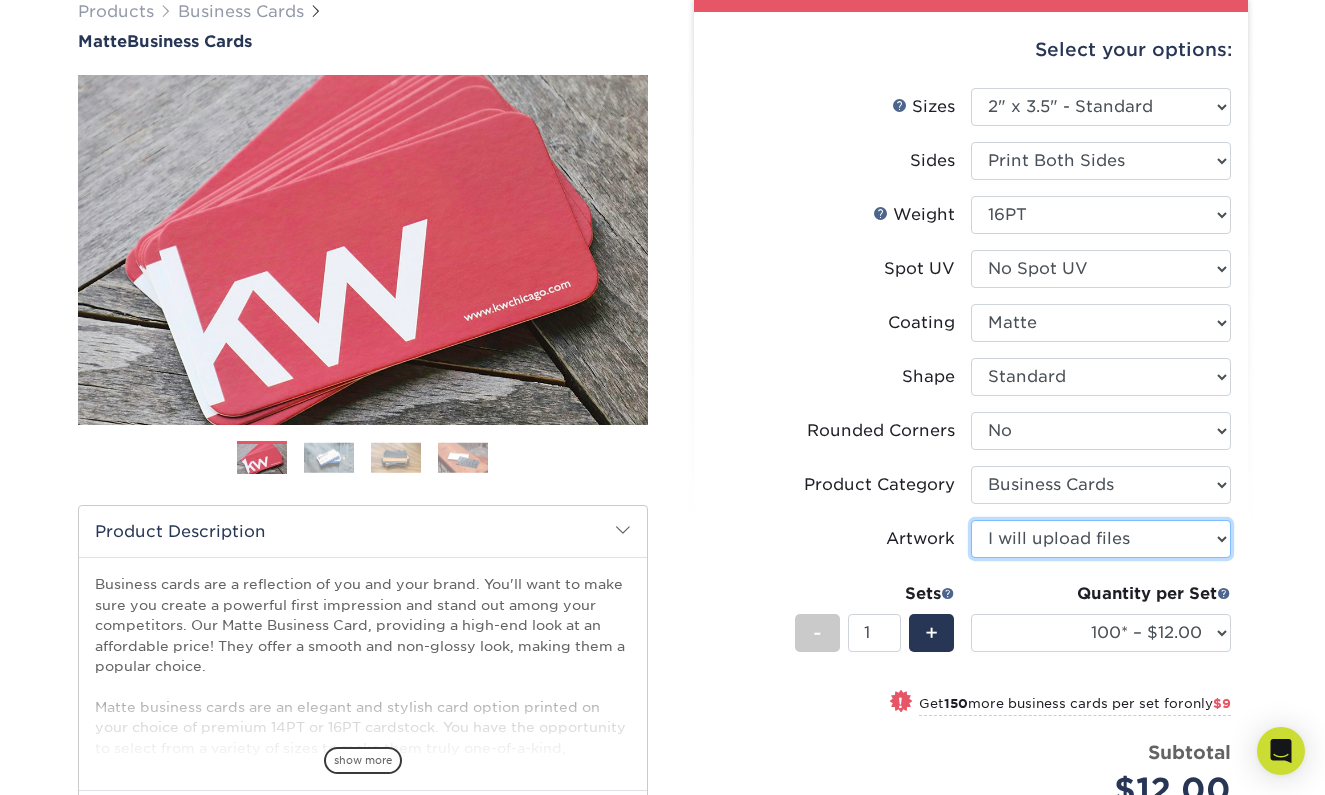 scroll, scrollTop: 177, scrollLeft: 0, axis: vertical 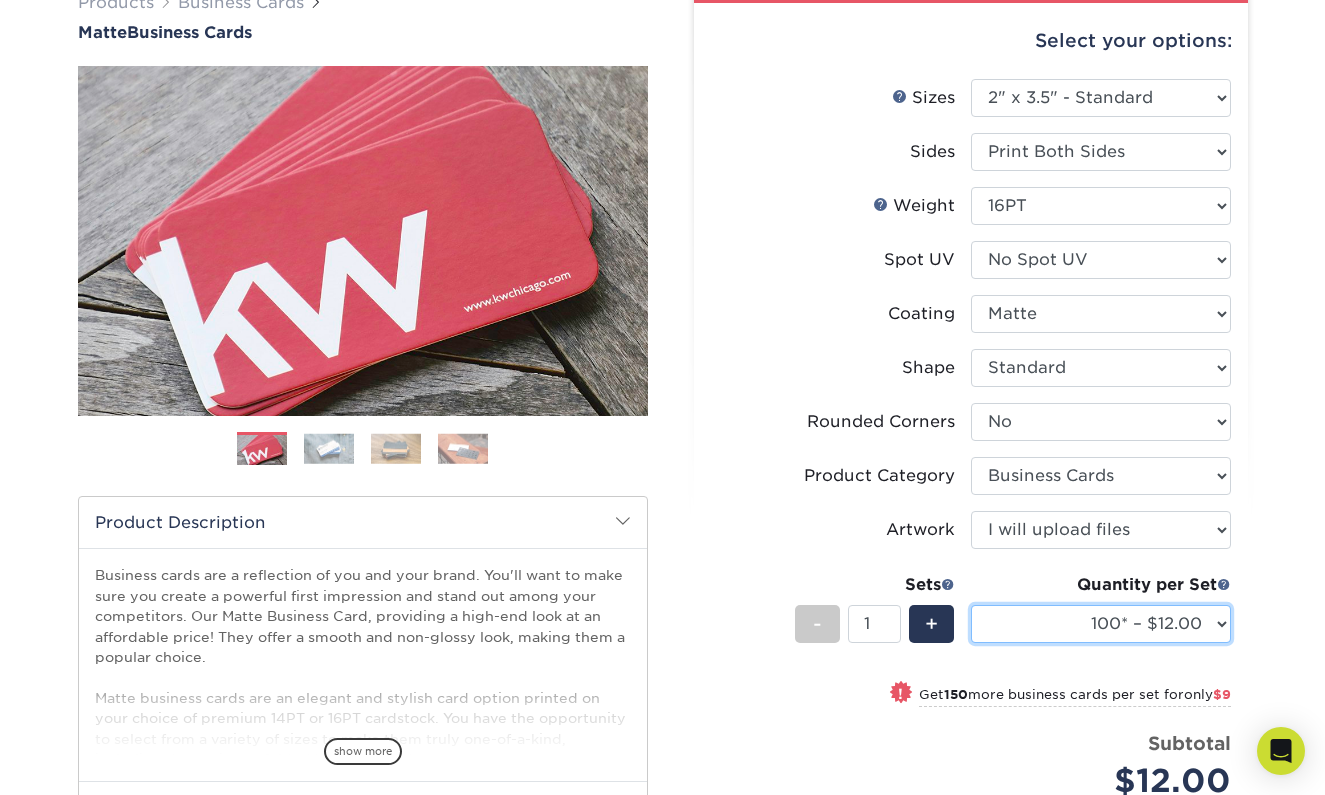 select on "500 – $42.00" 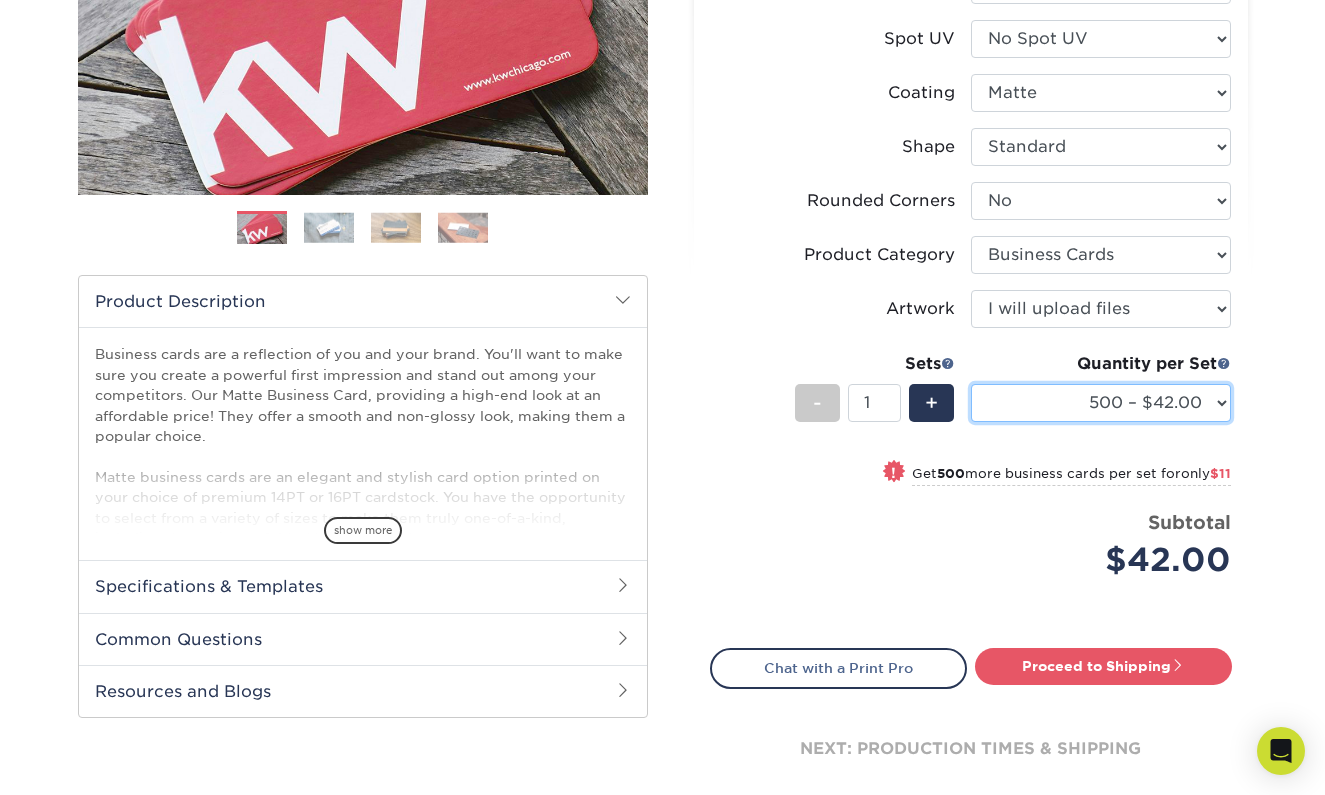 scroll, scrollTop: 413, scrollLeft: 0, axis: vertical 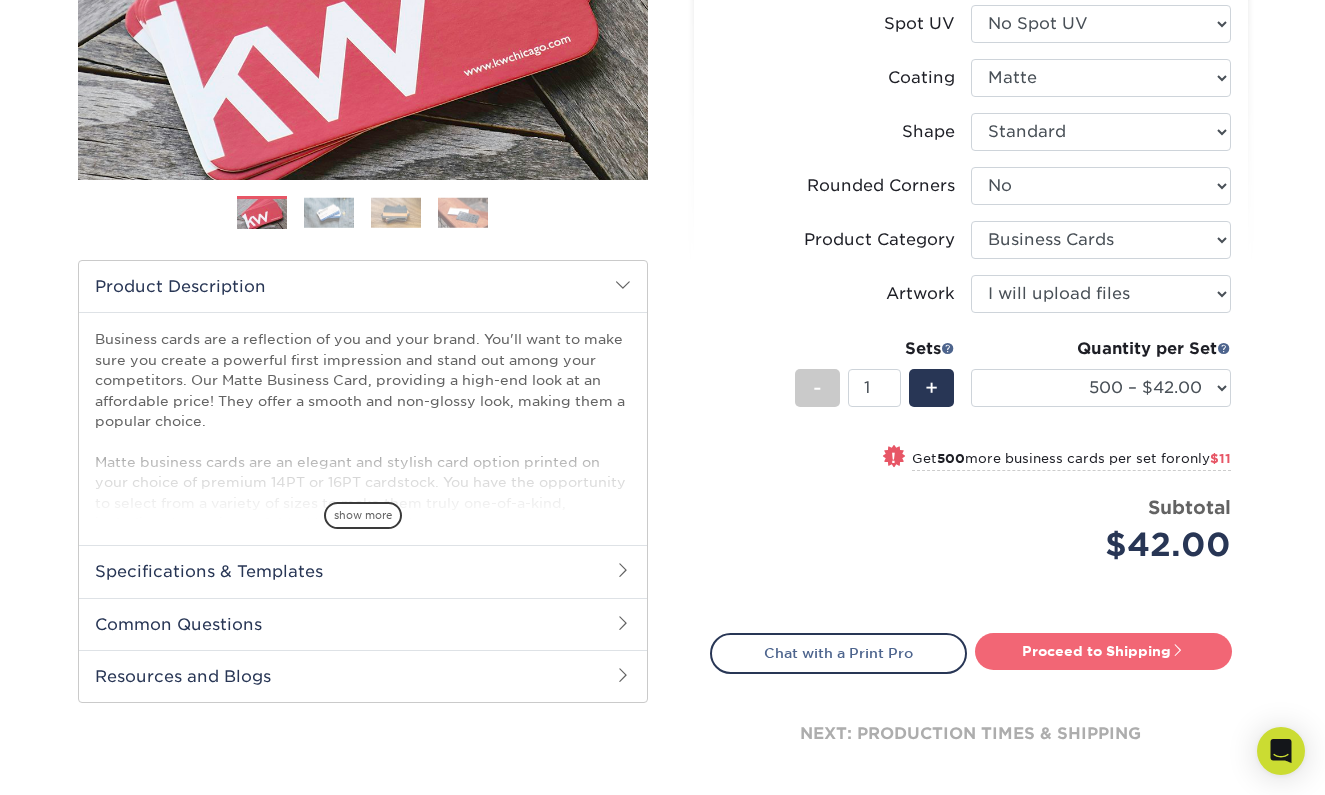 click on "Proceed to Shipping" at bounding box center [1103, 651] 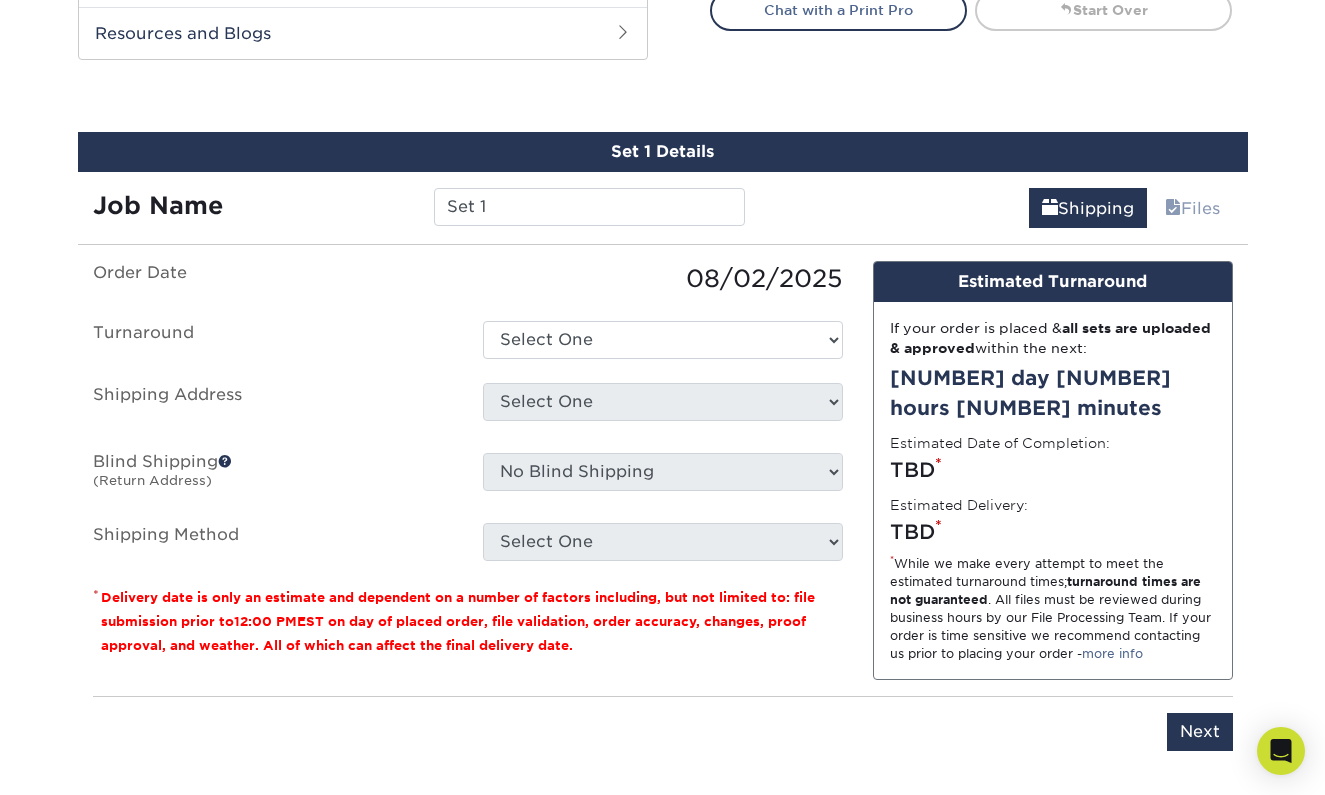 scroll, scrollTop: 1099, scrollLeft: 0, axis: vertical 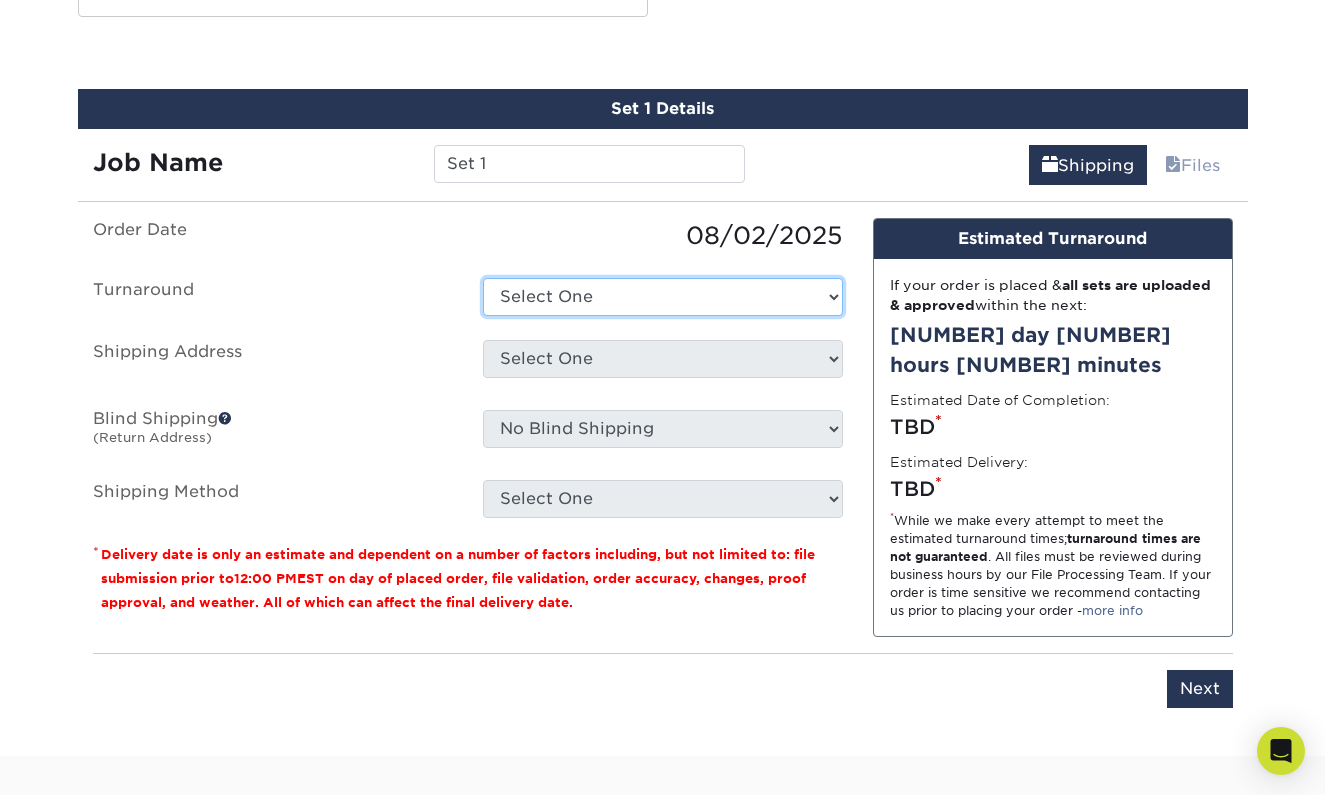 select on "537feecc-bbf3-4c5a-82cb-a8dbf54f53c4" 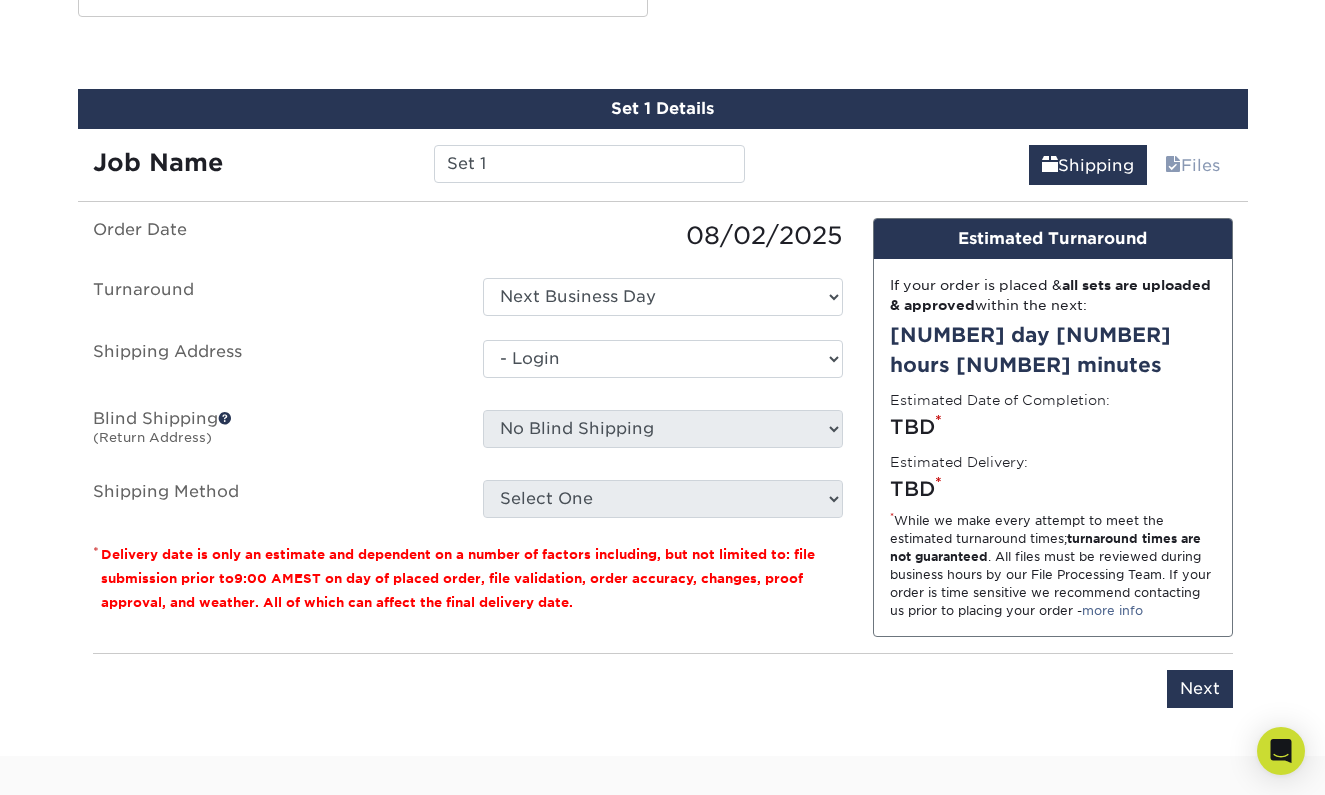 select on "-1" 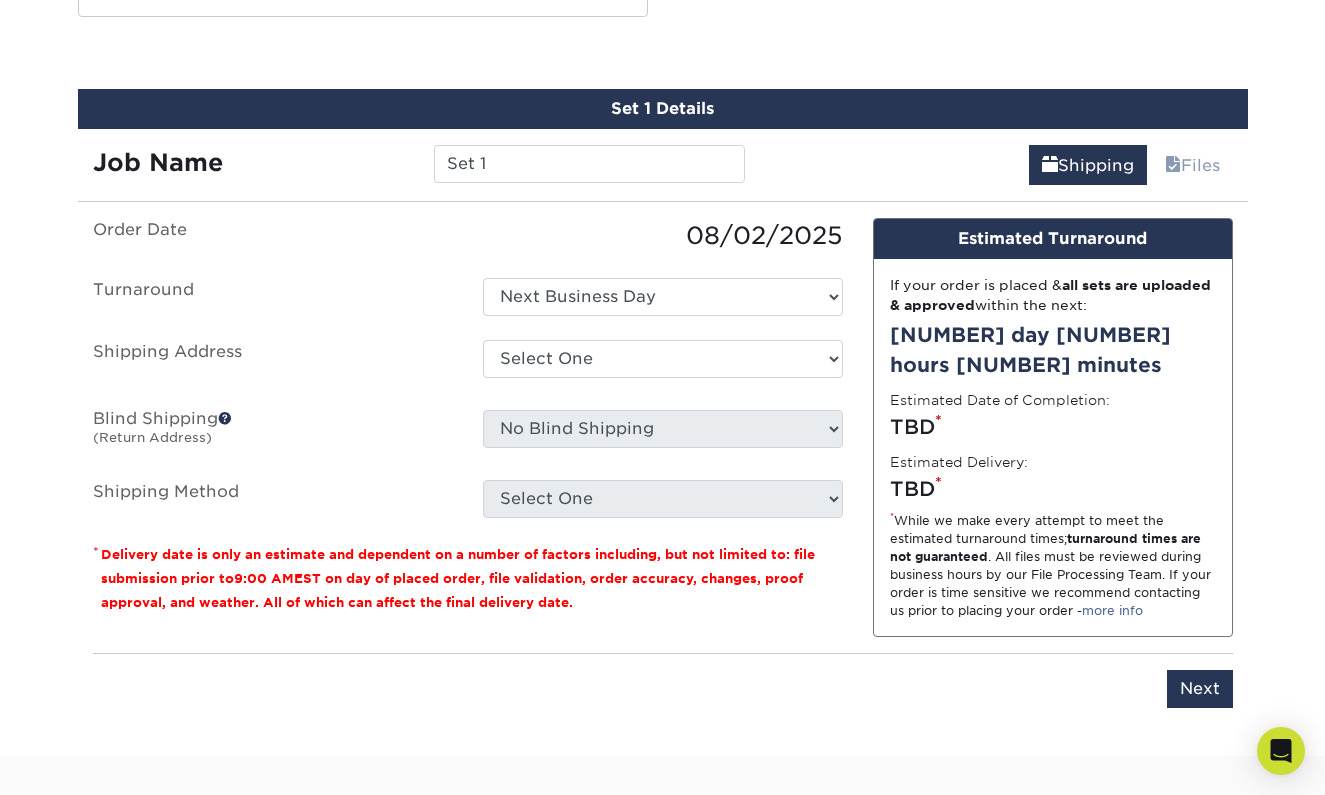 scroll, scrollTop: 0, scrollLeft: 0, axis: both 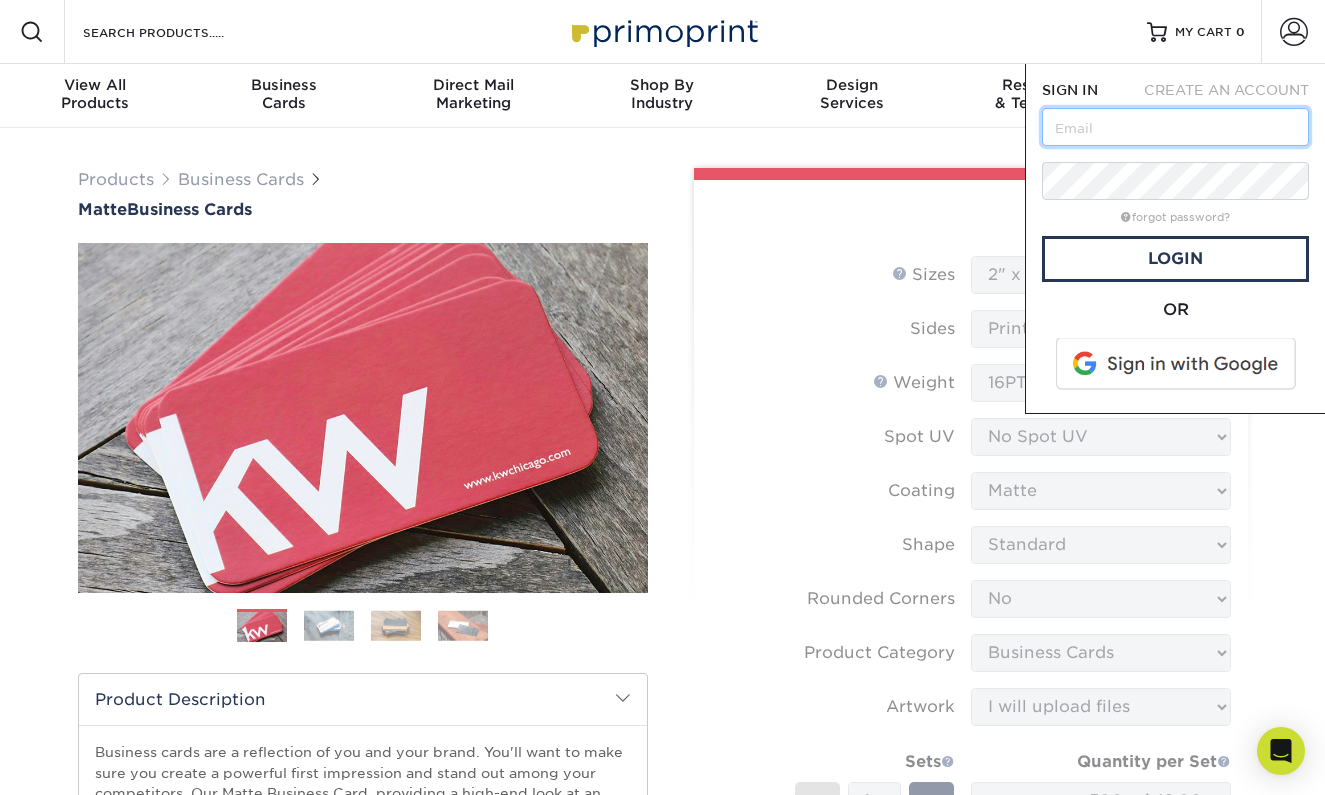 type on "[EMAIL]" 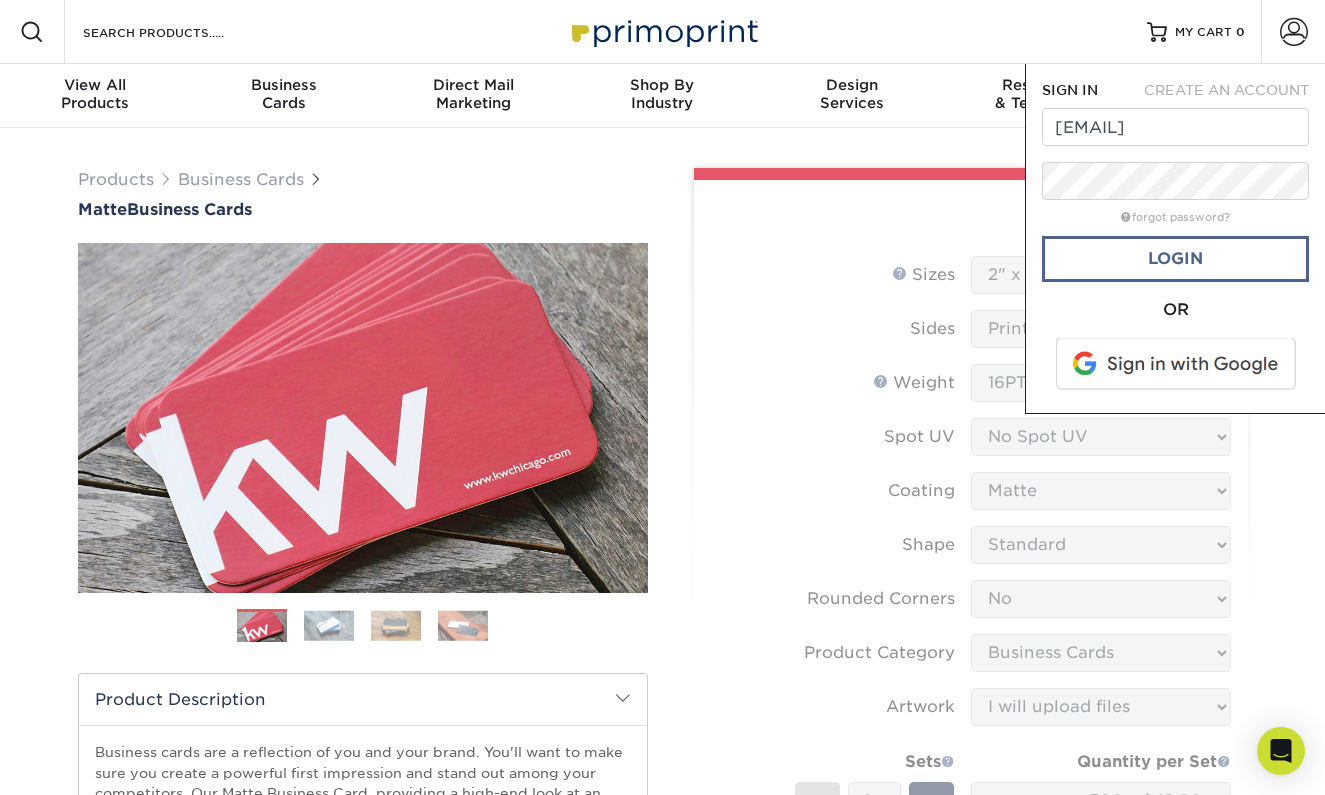 click on "Login" at bounding box center [1175, 259] 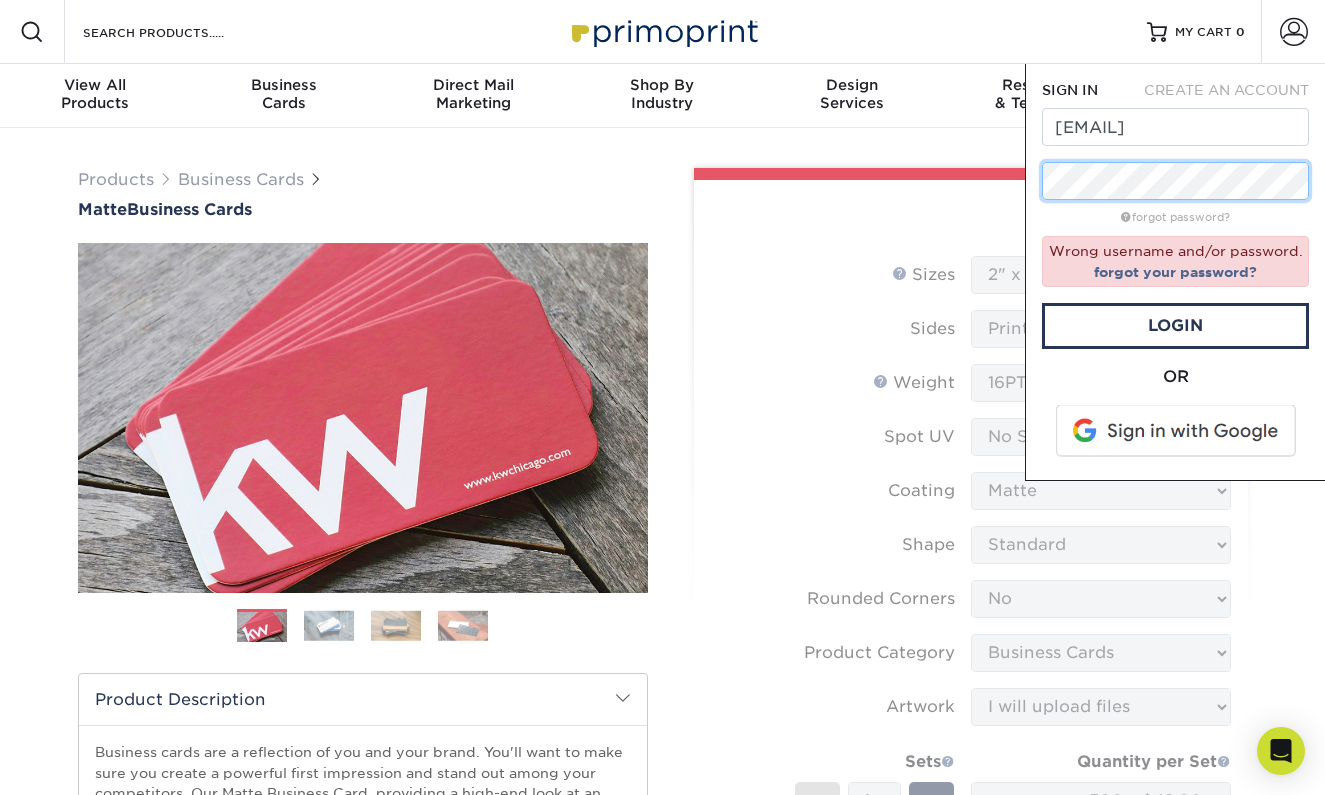 click on "Resources Menu
Search Products
Account
SIGN IN
CREATE AN ACCOUNT
[EMAIL]
forgot password?
Wrong username and/or password. forgot your password?
Login" at bounding box center (662, 1220) 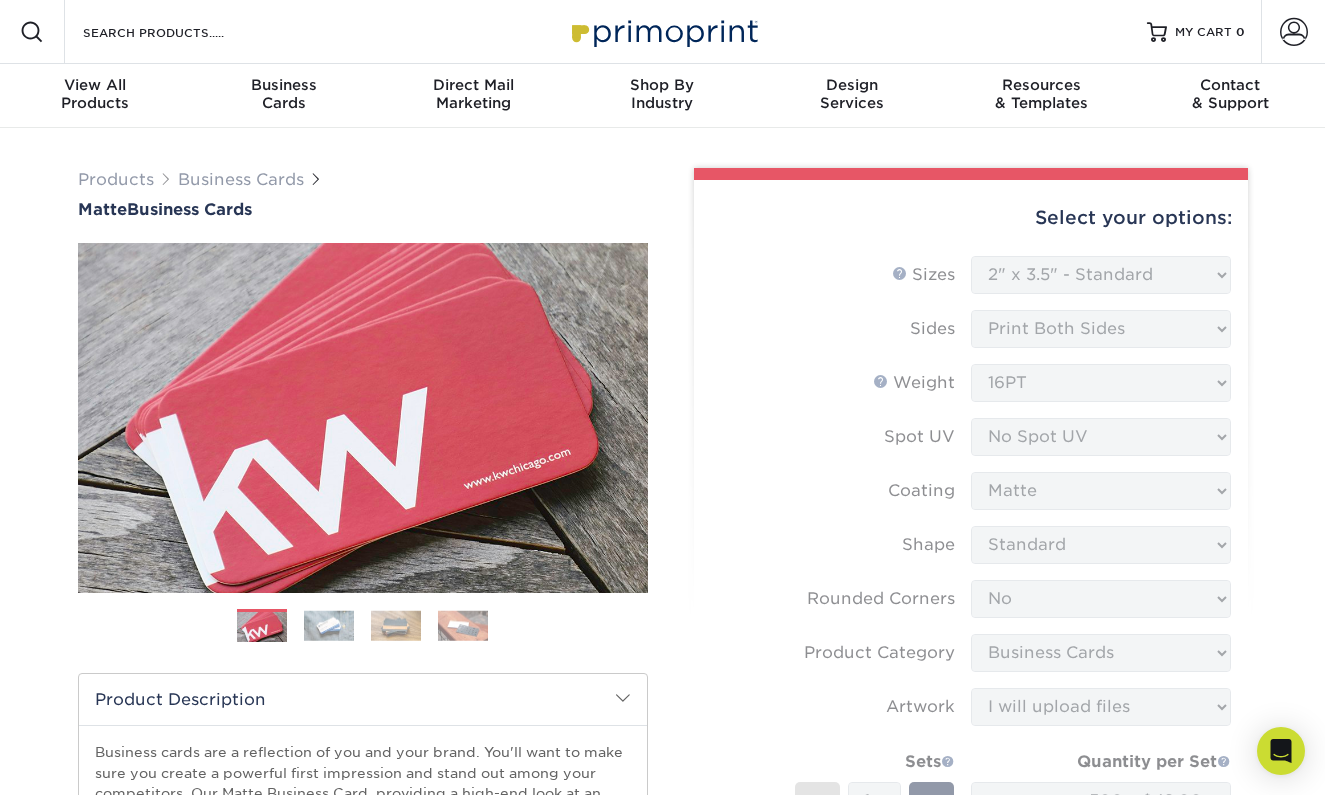 click on "Sizes Help Sizes
Please Select
1.5" x 3.5"  - Mini
1.75" x 3.5" - Mini 2" x 2" - Square 2" x 3" - Mini No" at bounding box center [971, 639] 